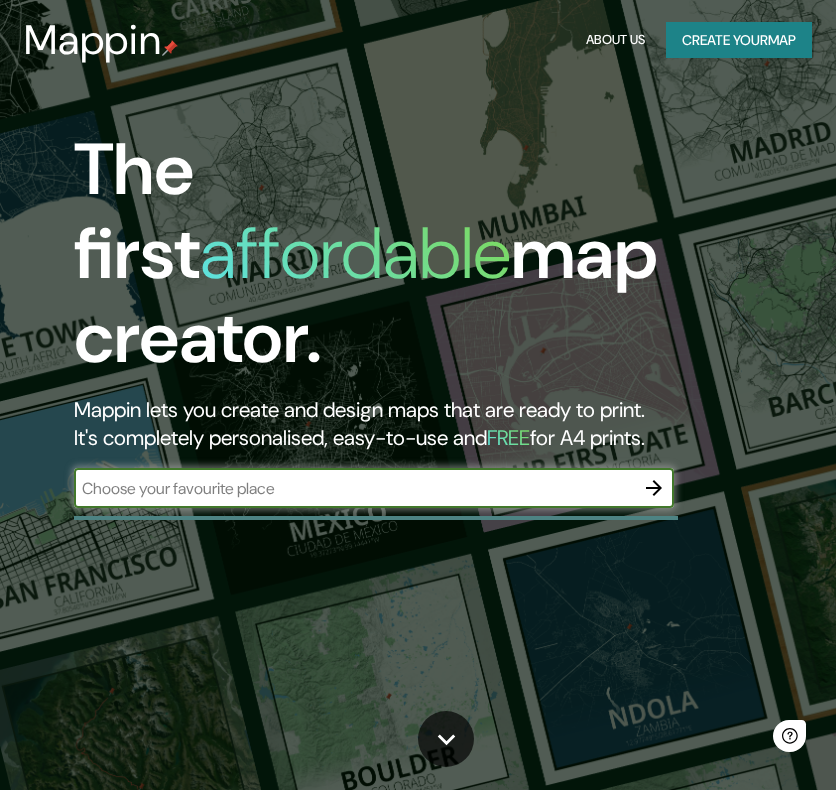 scroll, scrollTop: 0, scrollLeft: 0, axis: both 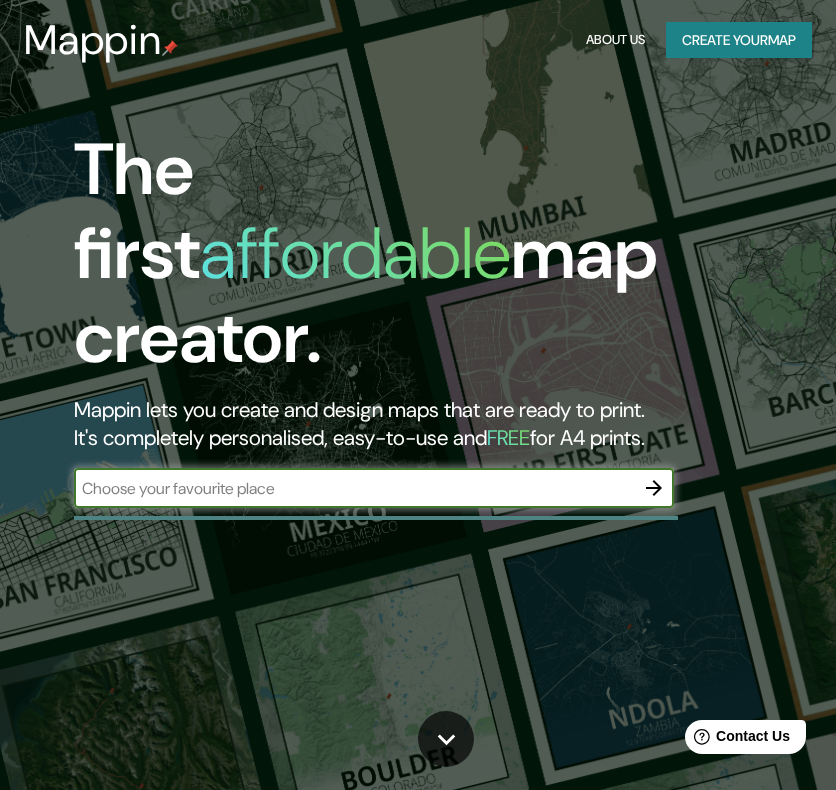 click at bounding box center (354, 488) 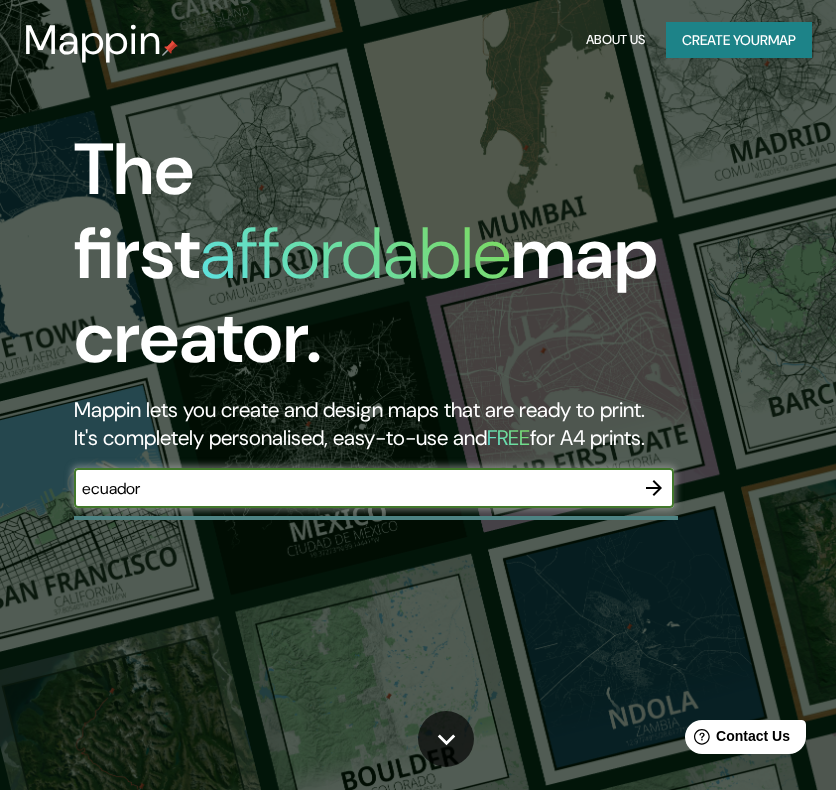 type on "ecuador" 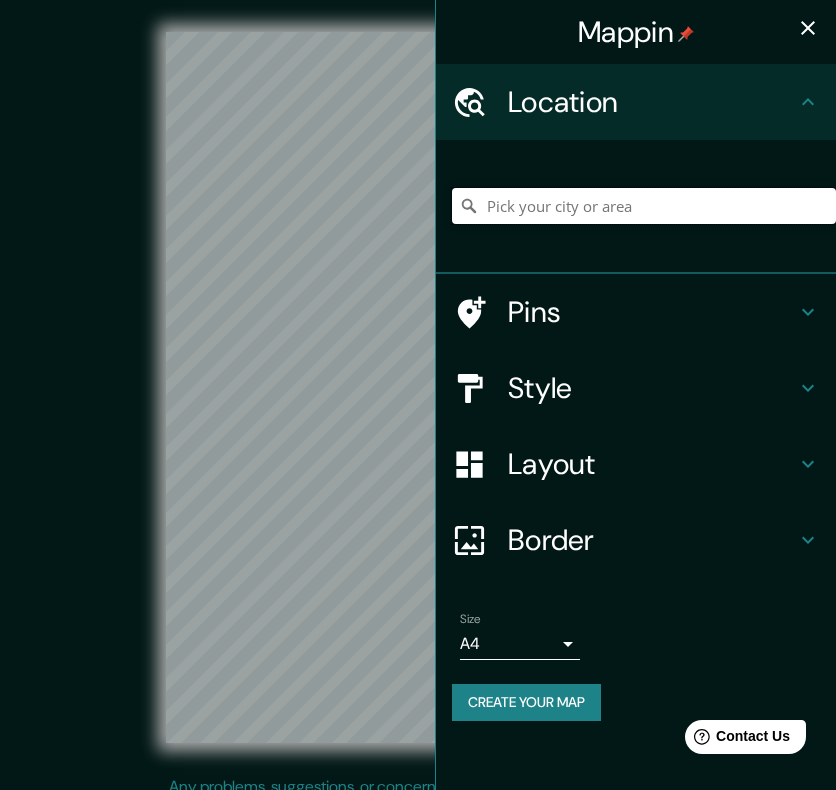 click at bounding box center (644, 206) 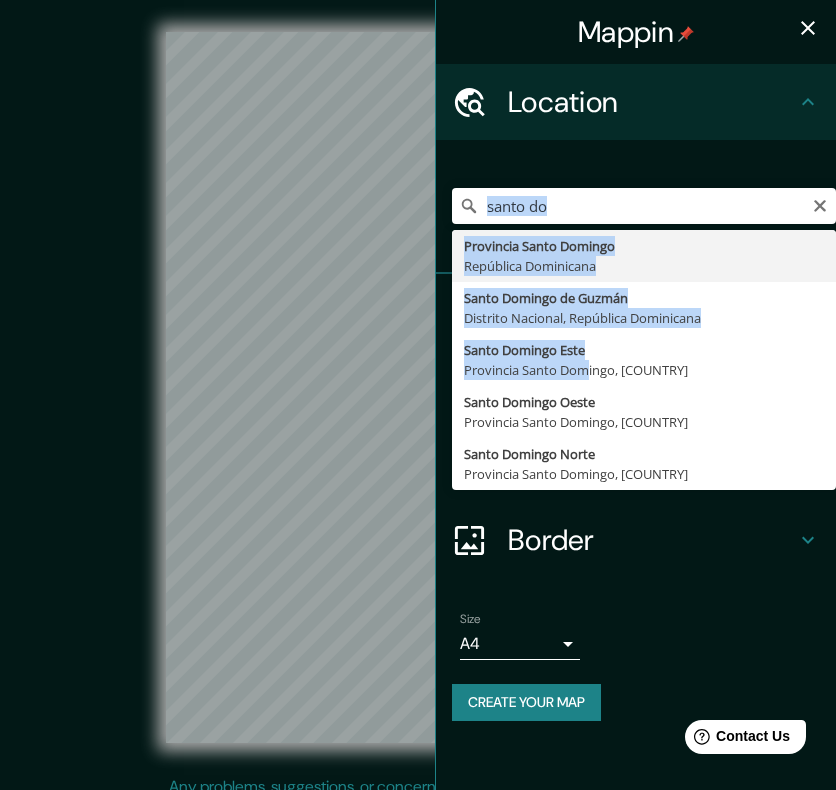 drag, startPoint x: 575, startPoint y: 367, endPoint x: 694, endPoint y: 195, distance: 209.15306 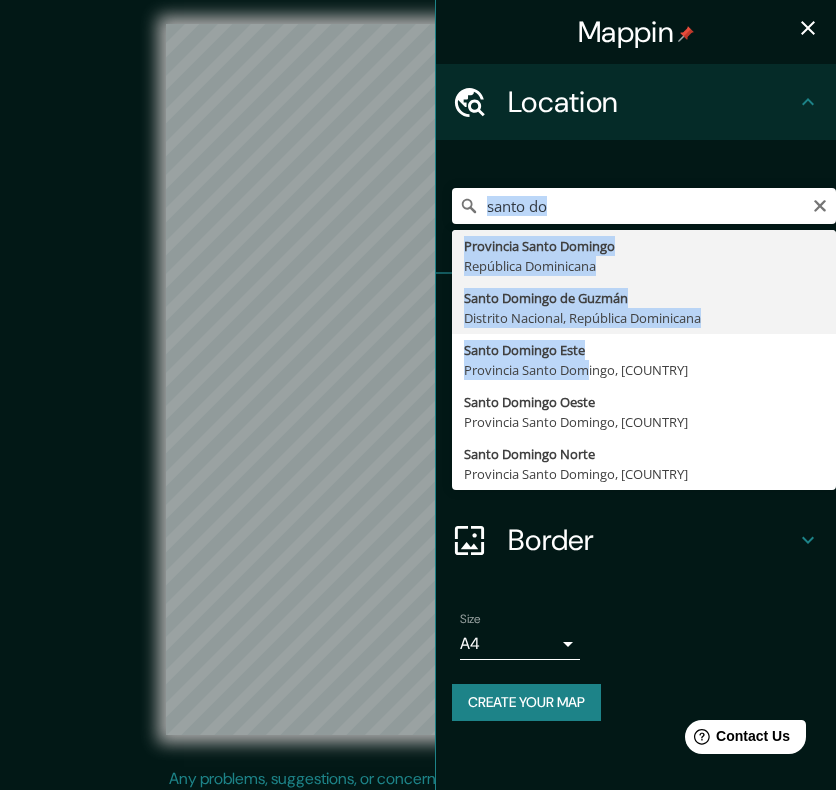 scroll, scrollTop: 17, scrollLeft: 0, axis: vertical 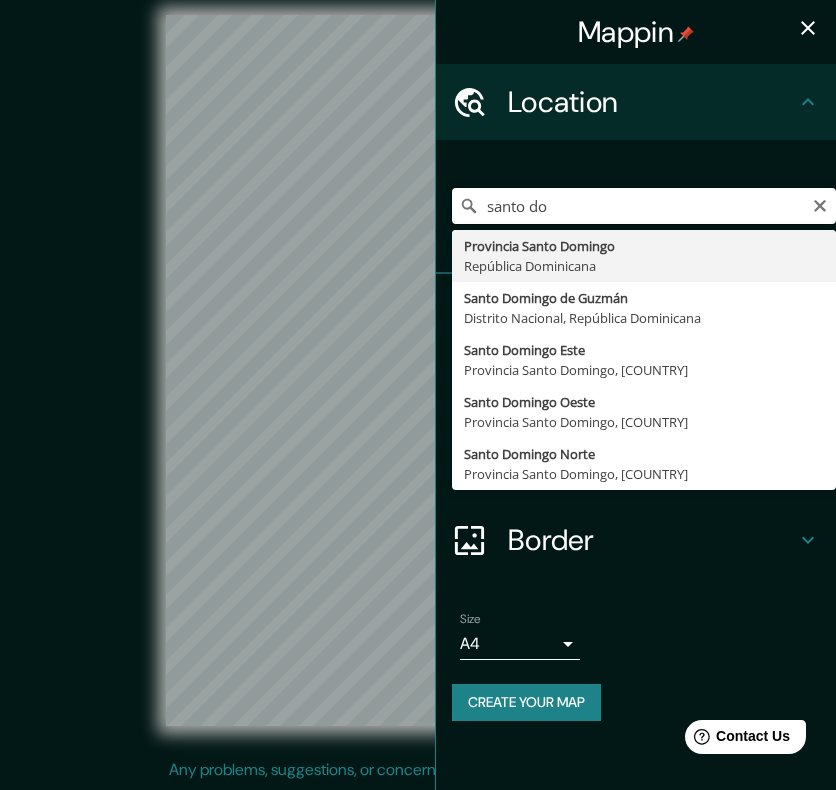 click on "santo do" at bounding box center [644, 206] 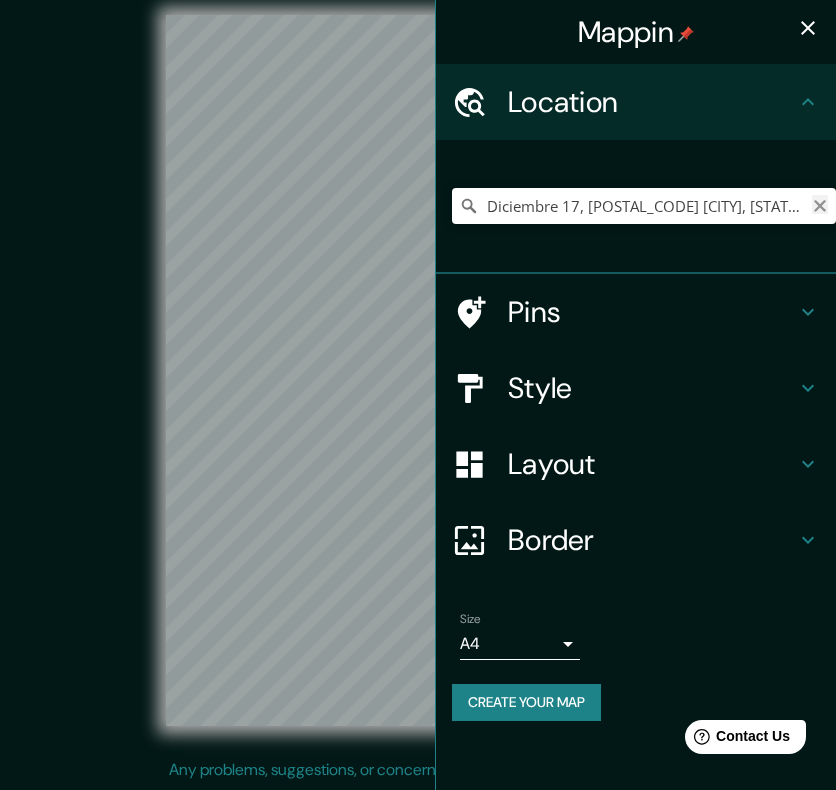 click at bounding box center (820, 206) 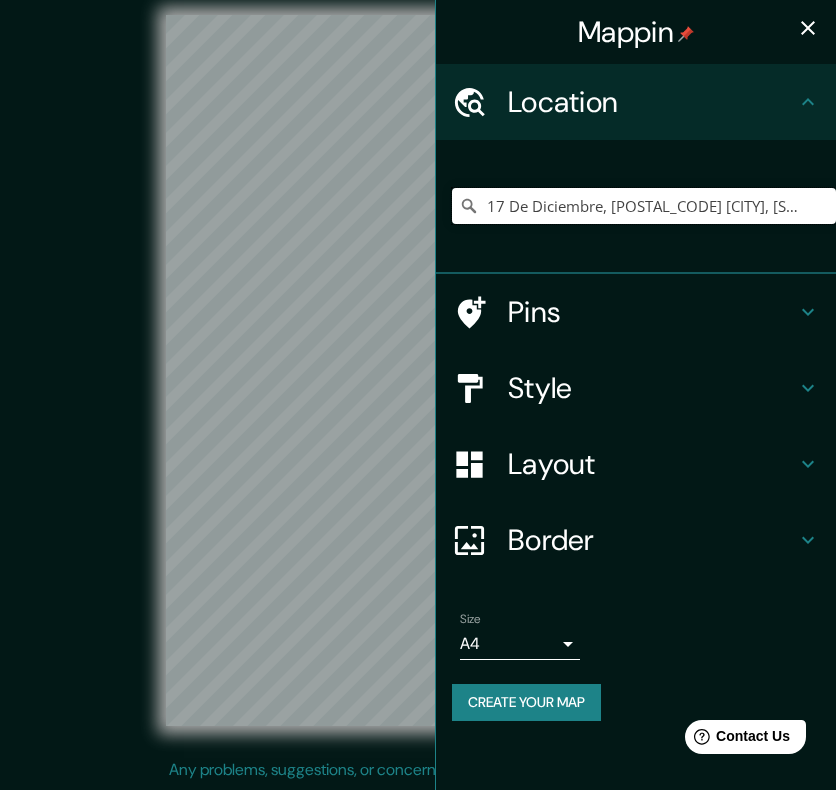 click on "17 De Diciembre, [POSTAL_CODE] [CITY], [STATE], [COUNTRY]" at bounding box center [644, 206] 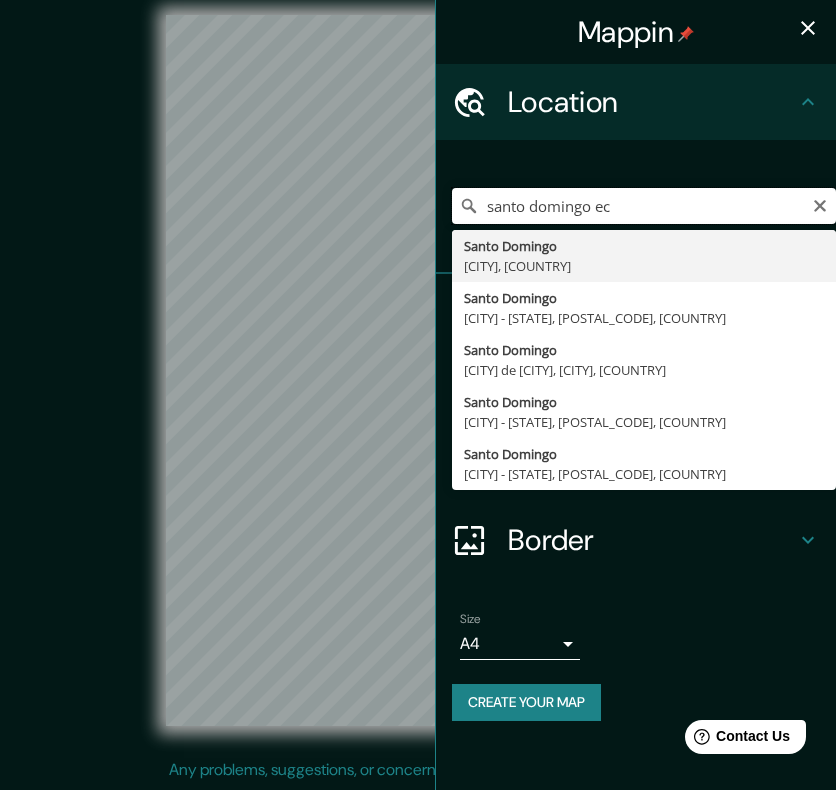type on "santo domingo ec" 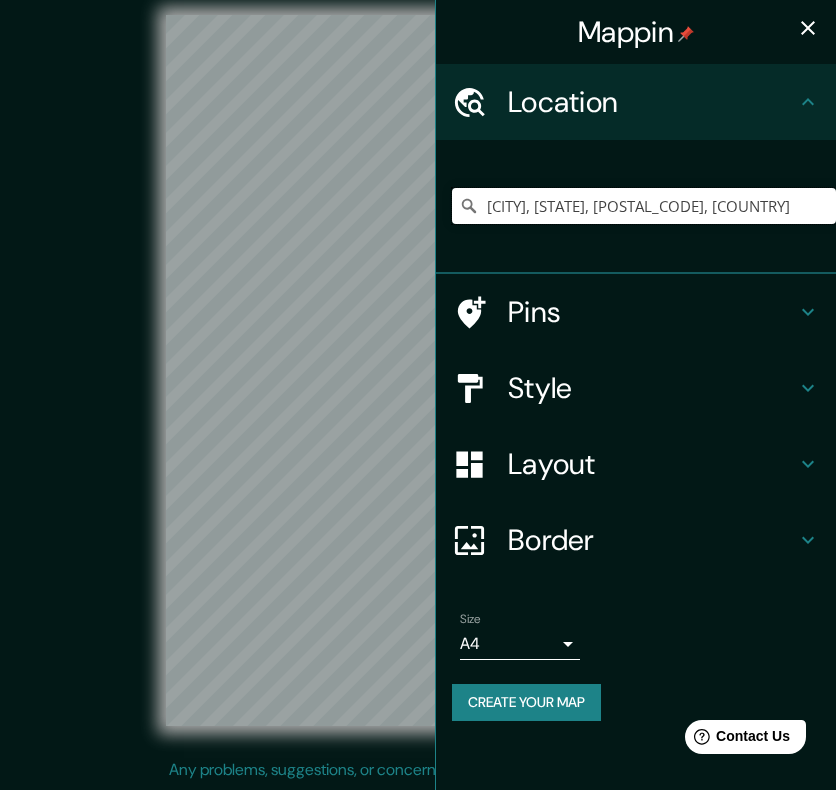 scroll, scrollTop: 0, scrollLeft: 0, axis: both 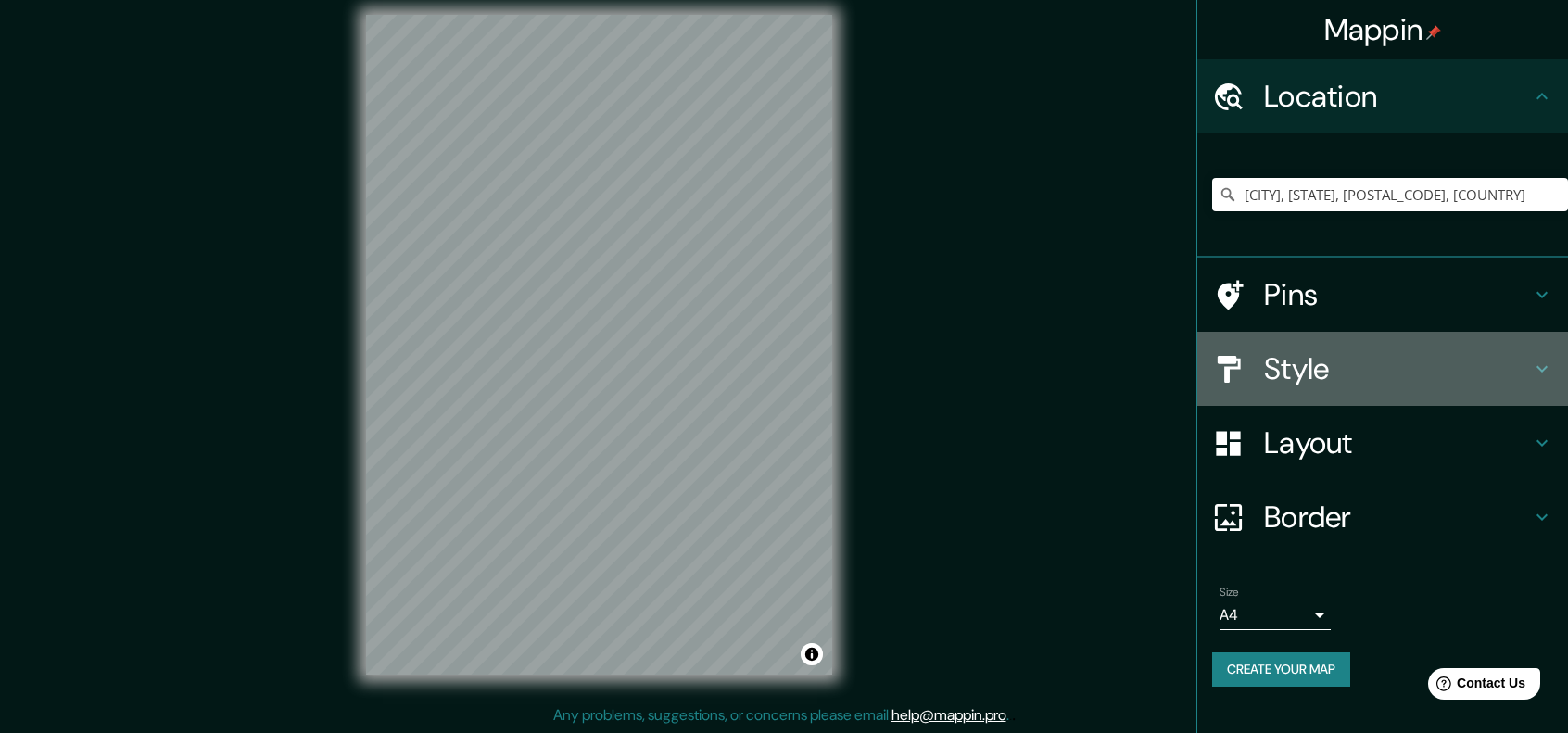 click on "Style" at bounding box center [1397, 96] 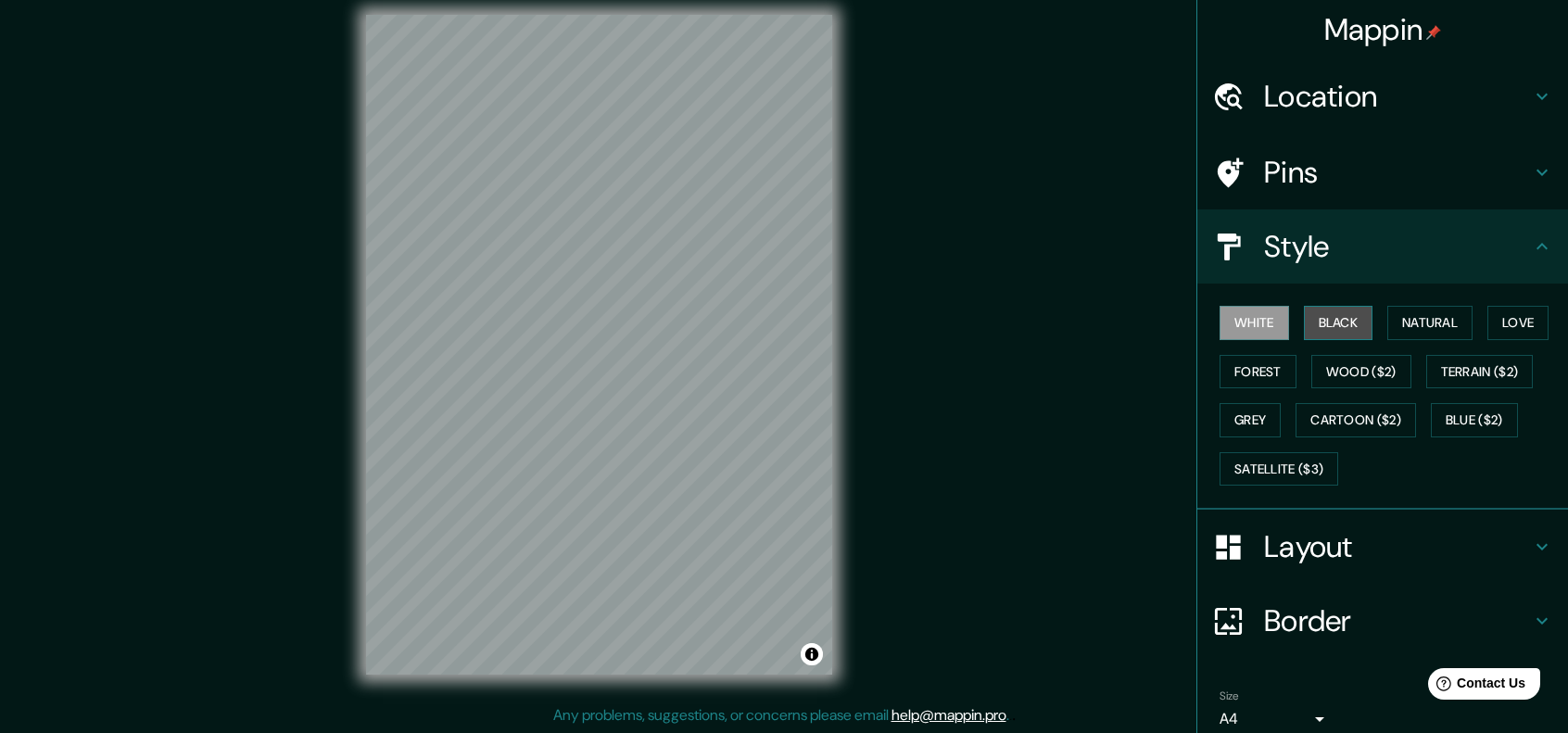 click on "Black" at bounding box center (1338, 322) 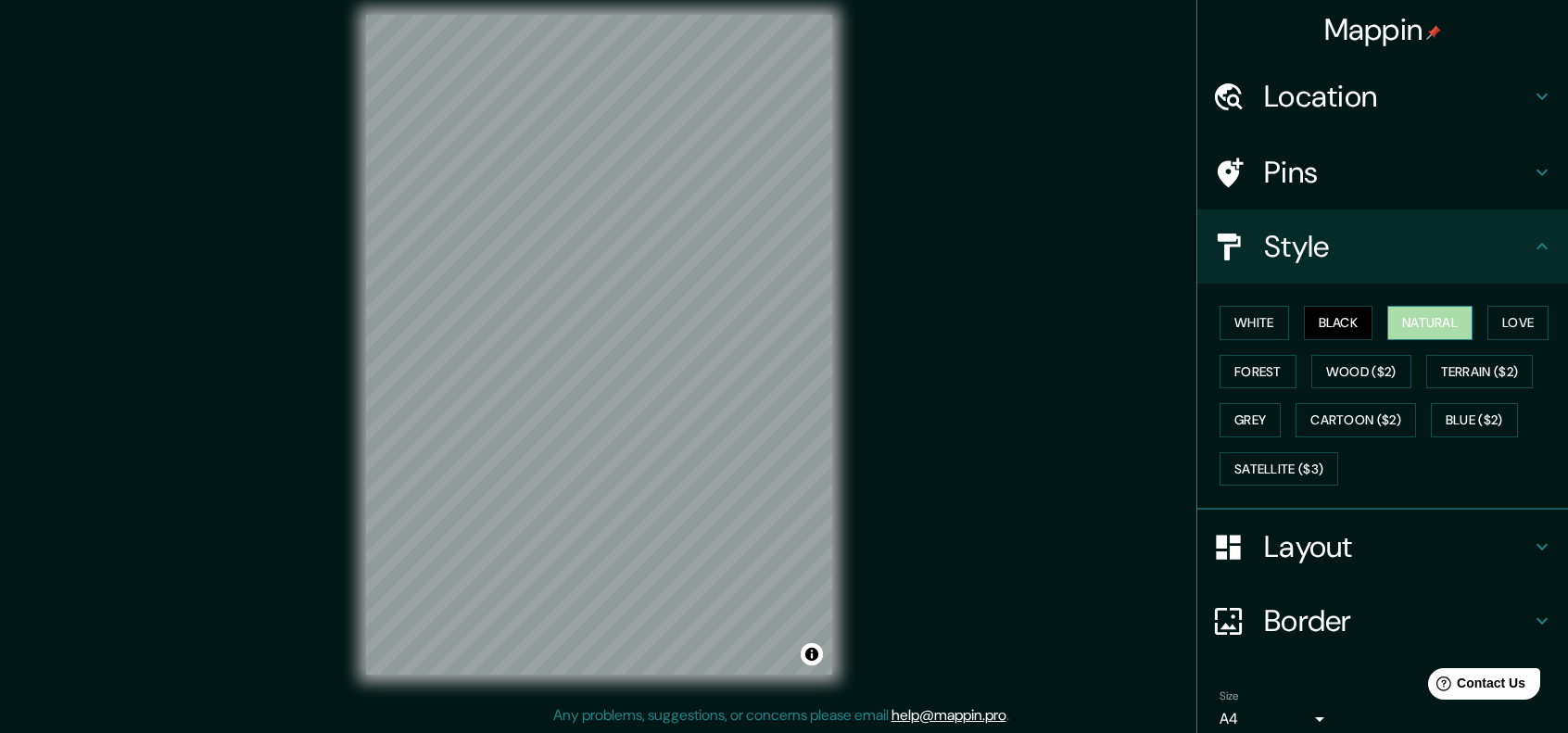 click on "Natural" at bounding box center (1430, 322) 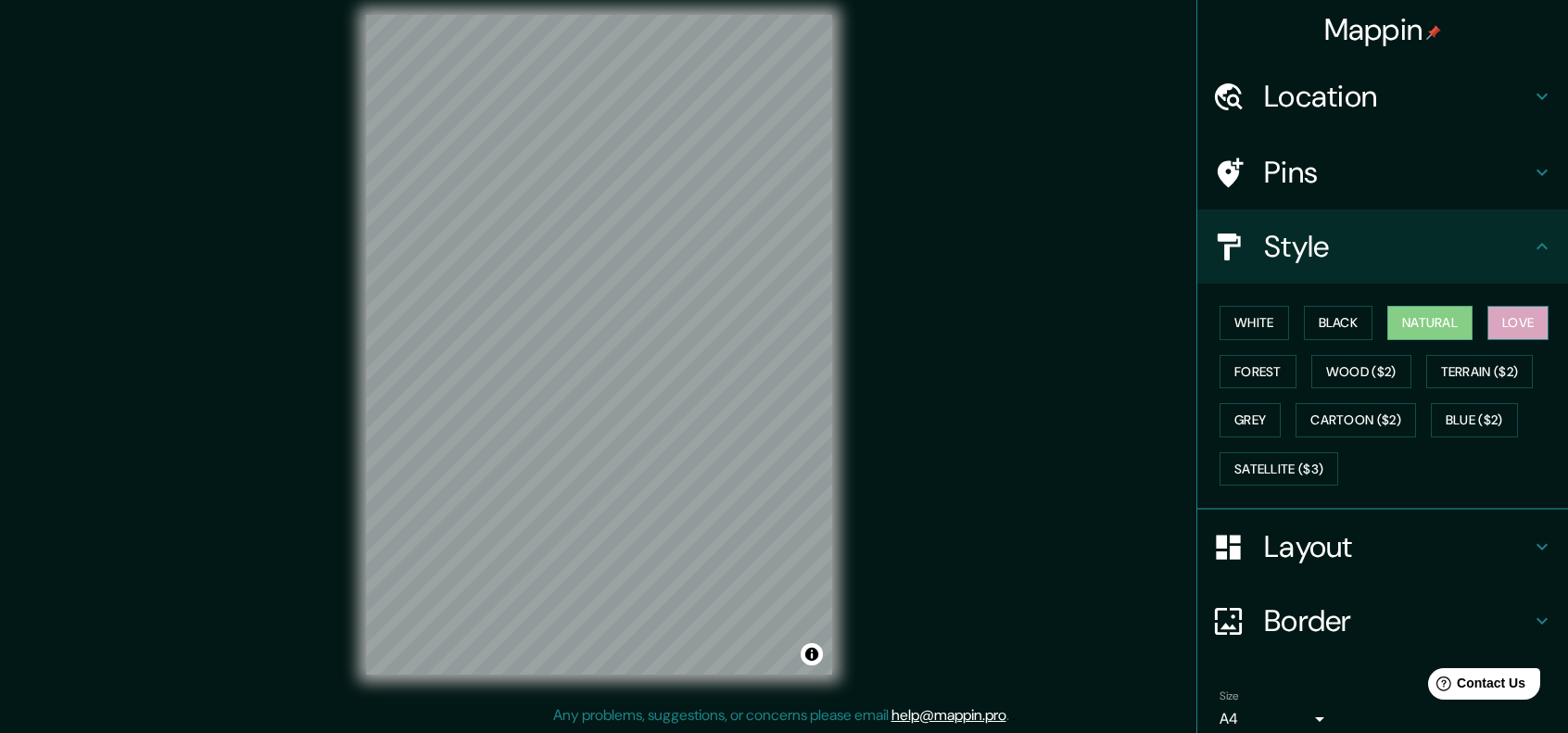 click on "Love" at bounding box center (1518, 322) 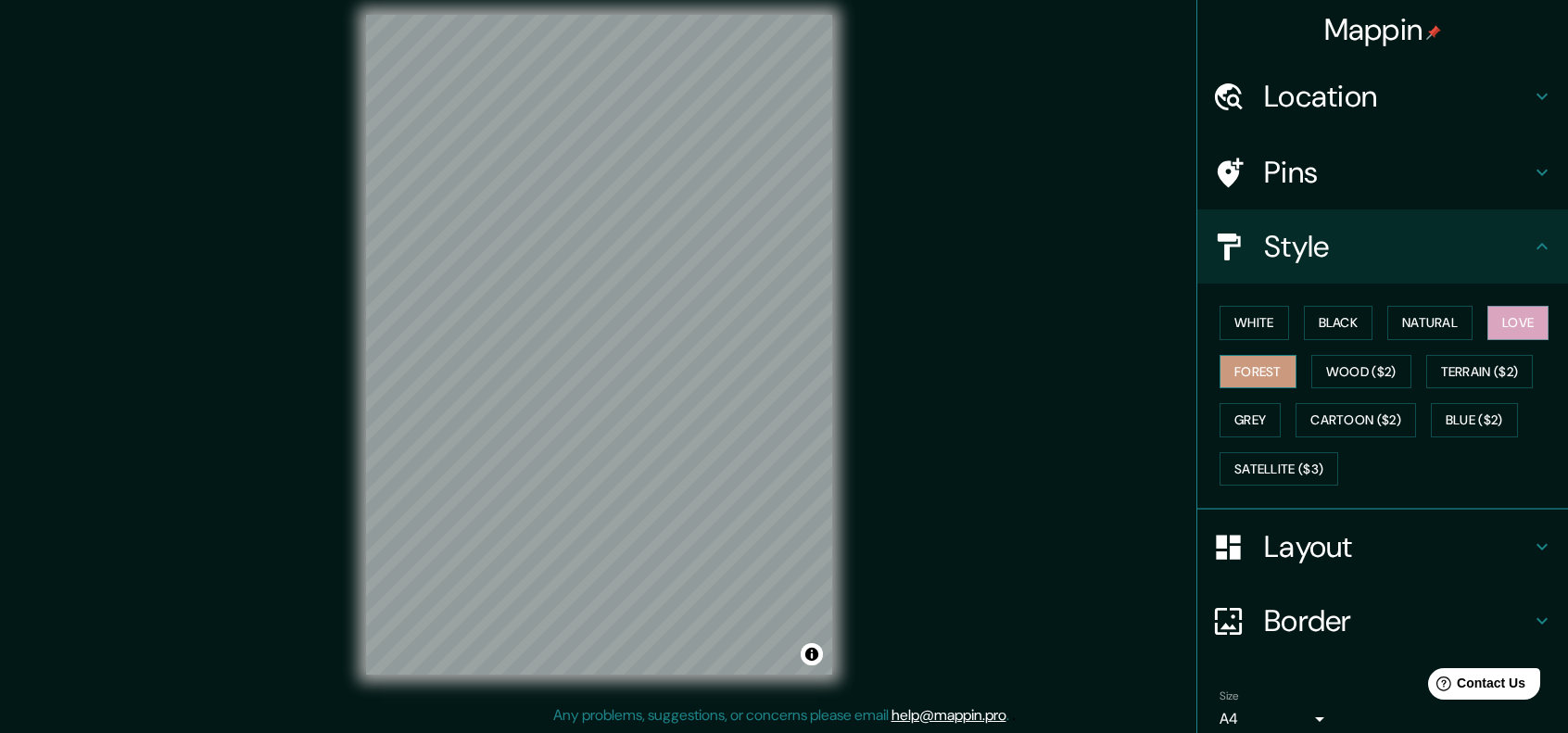 click on "Forest" at bounding box center (1258, 372) 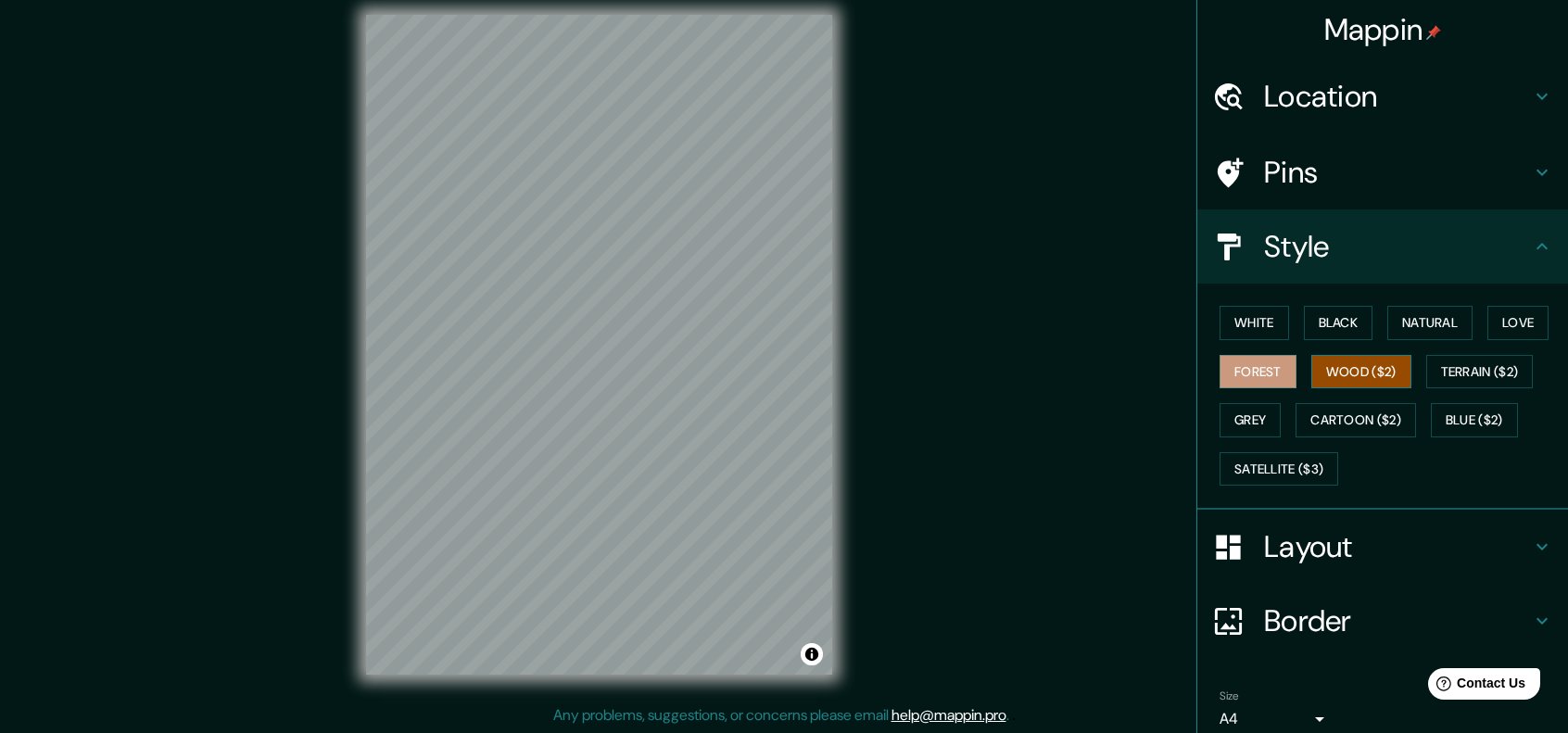 click on "Wood ($2)" at bounding box center [1361, 372] 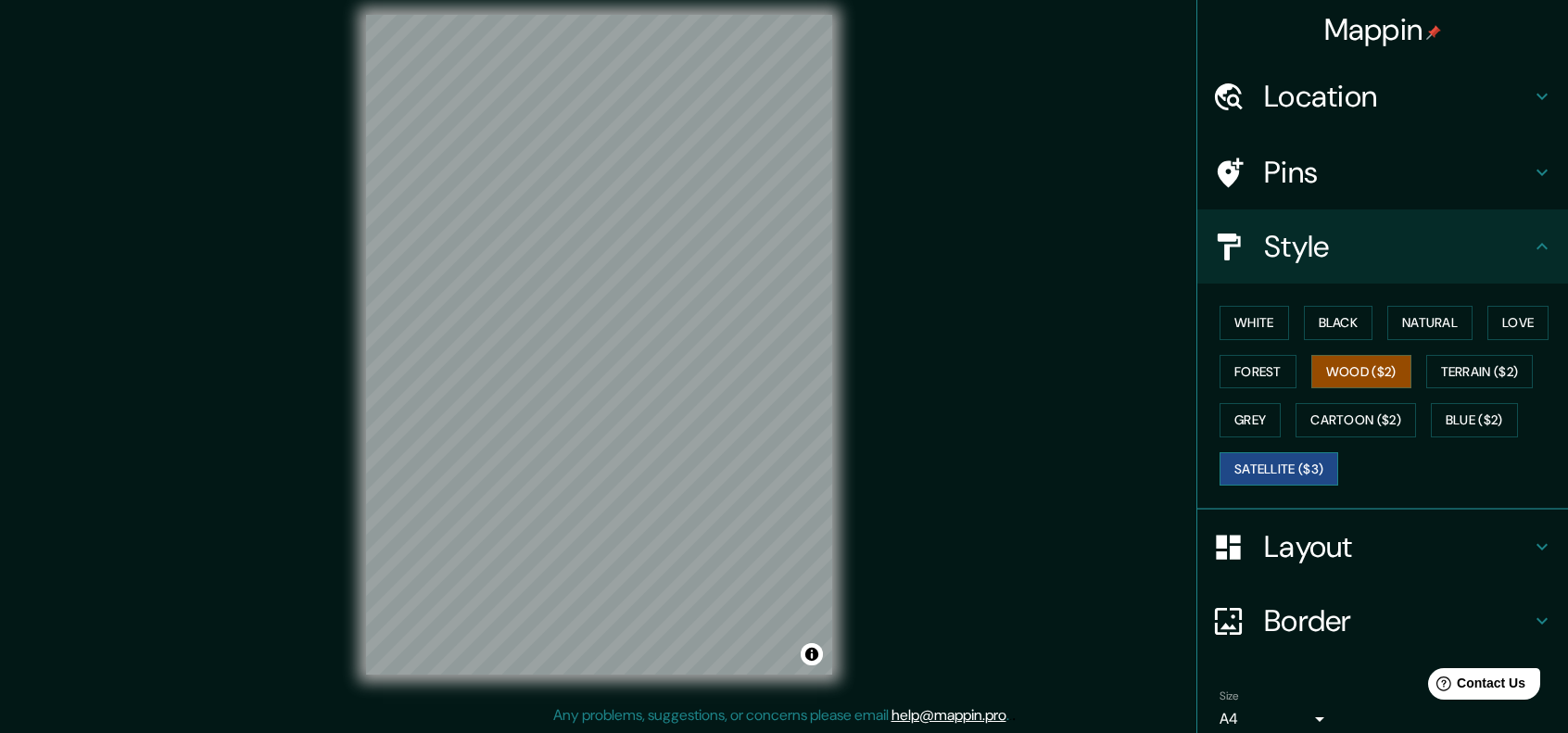 click on "Satellite ($3)" at bounding box center [1279, 469] 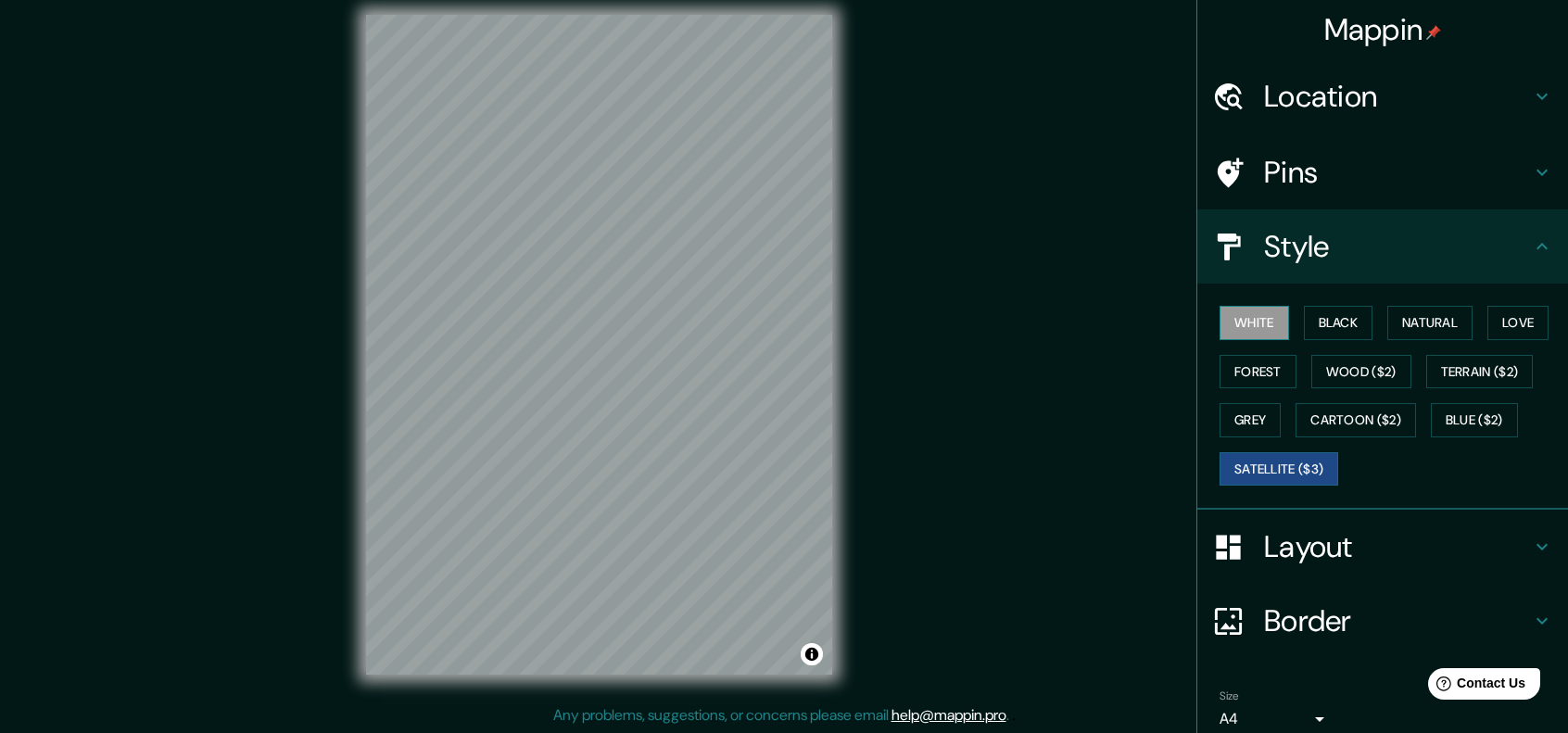 click on "White" at bounding box center (1254, 322) 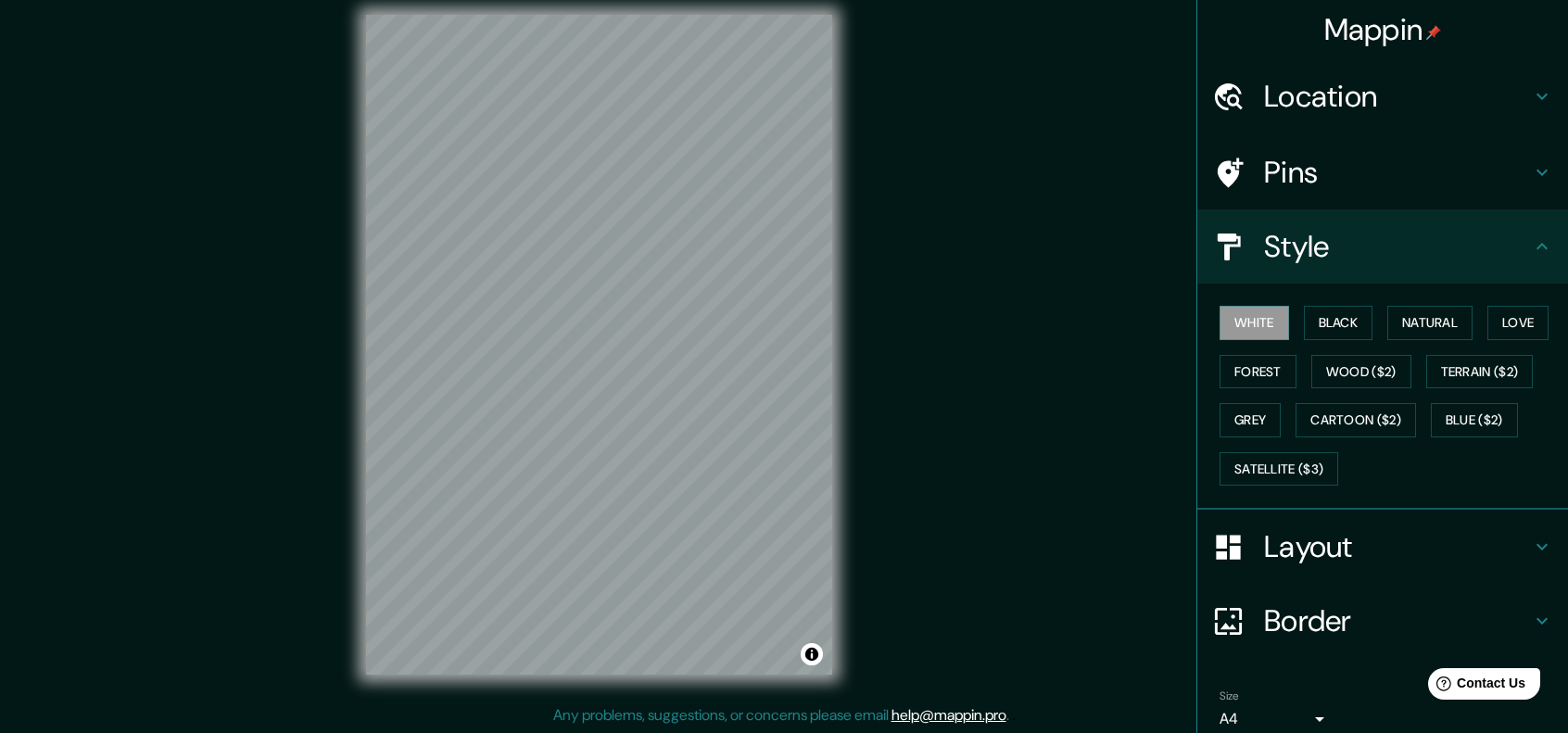 click on "Layout" at bounding box center (1383, 547) 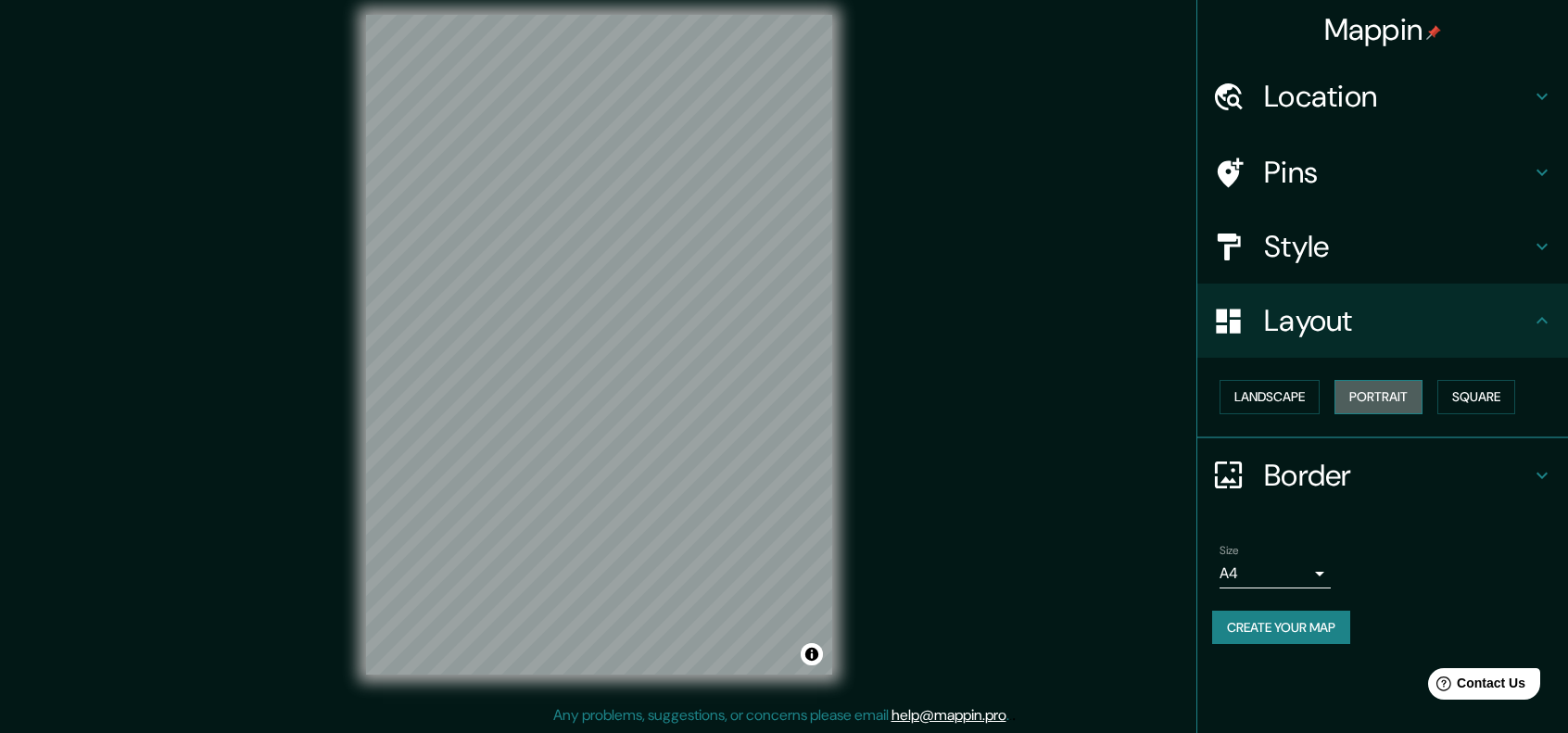 click on "Portrait" at bounding box center (1378, 397) 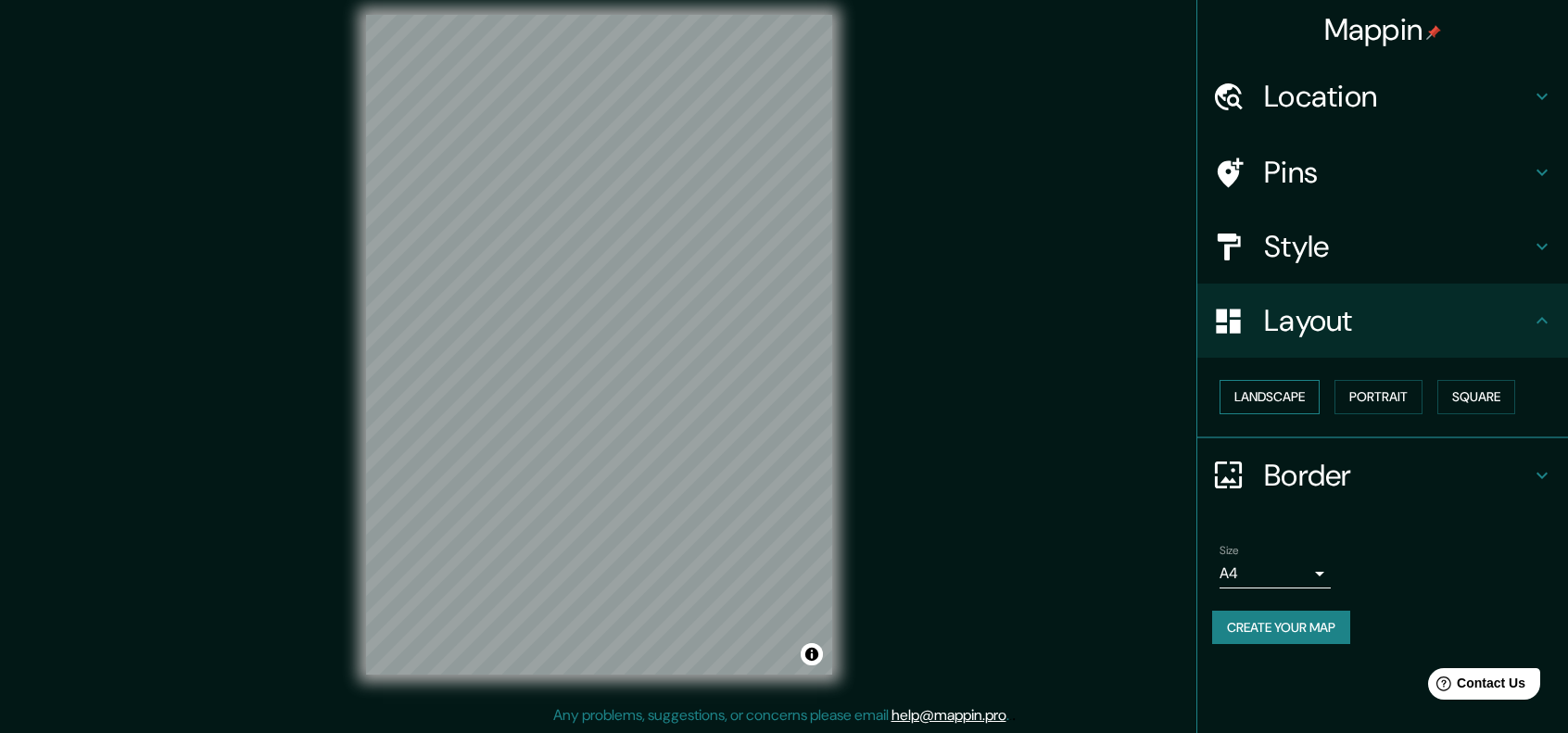 click on "Landscape" at bounding box center [1270, 397] 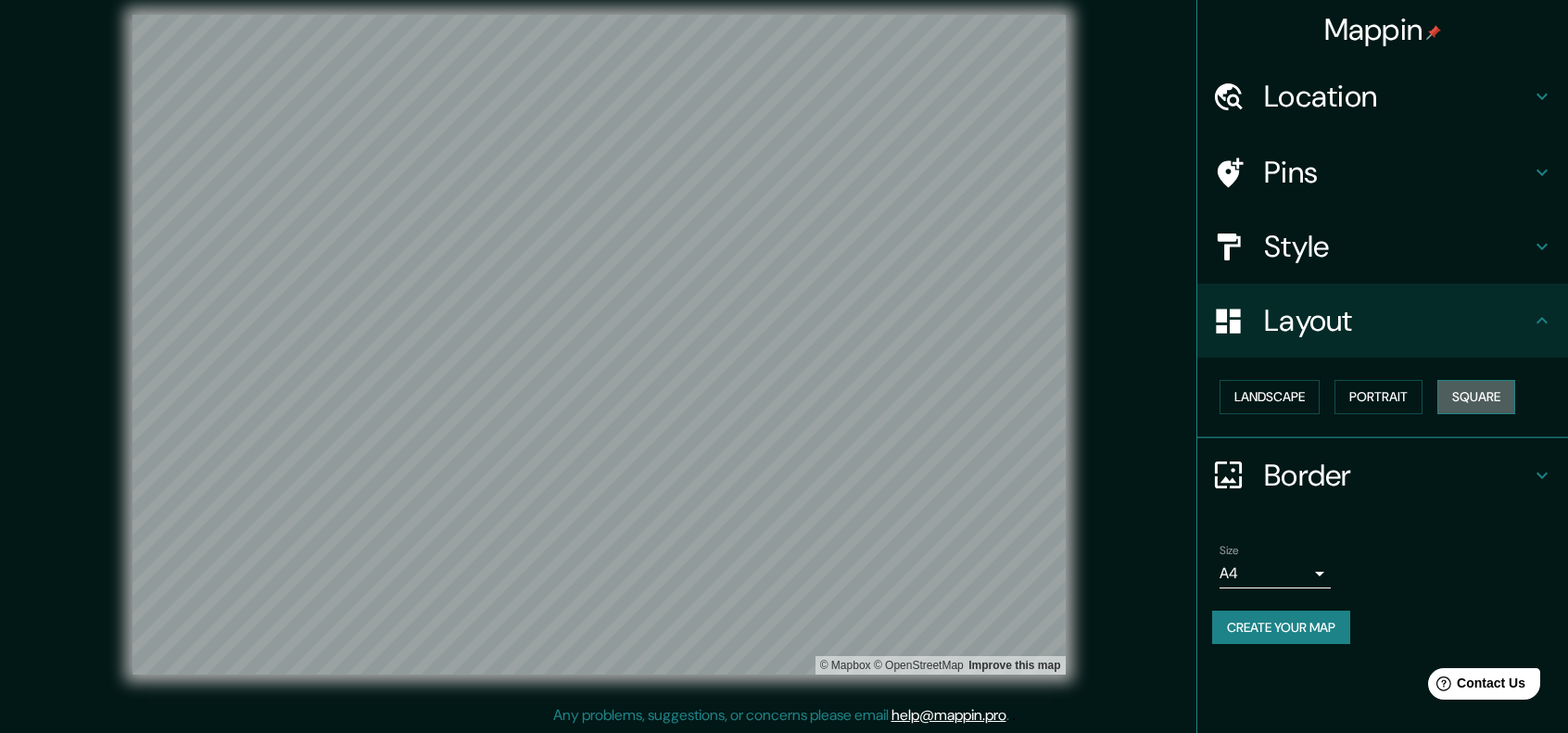 click on "Square" at bounding box center (1476, 397) 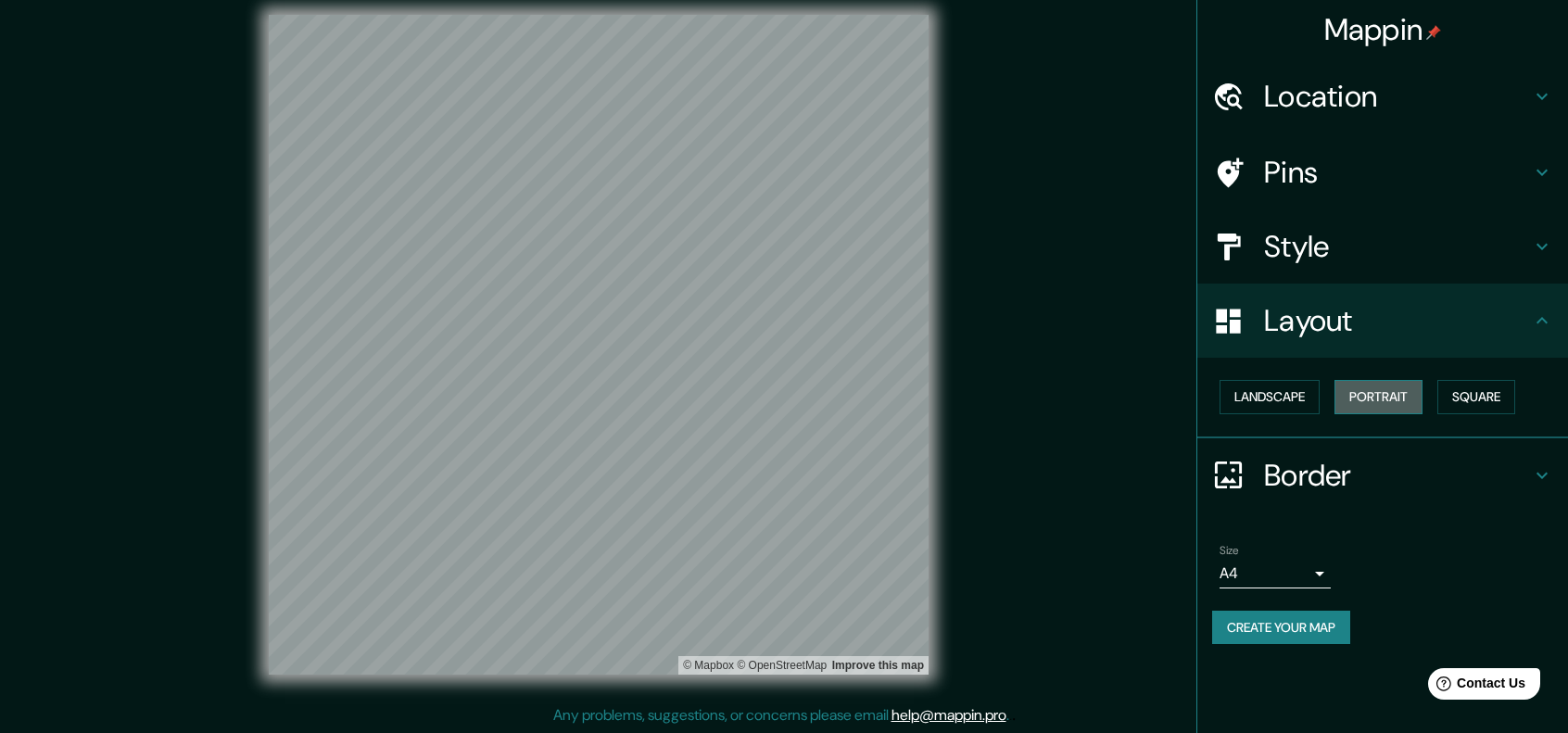 click on "Portrait" at bounding box center (1378, 397) 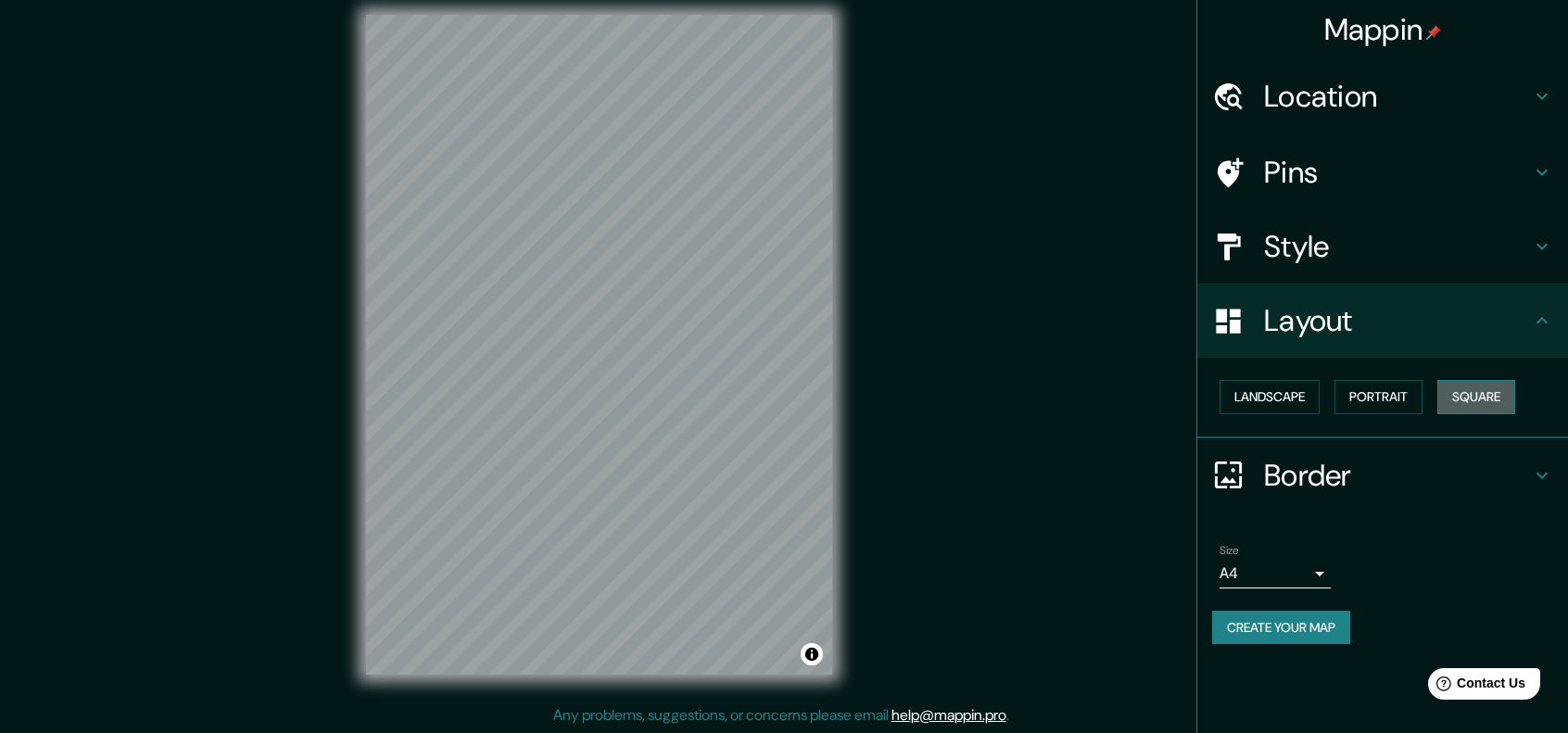 click on "Square" at bounding box center [1476, 397] 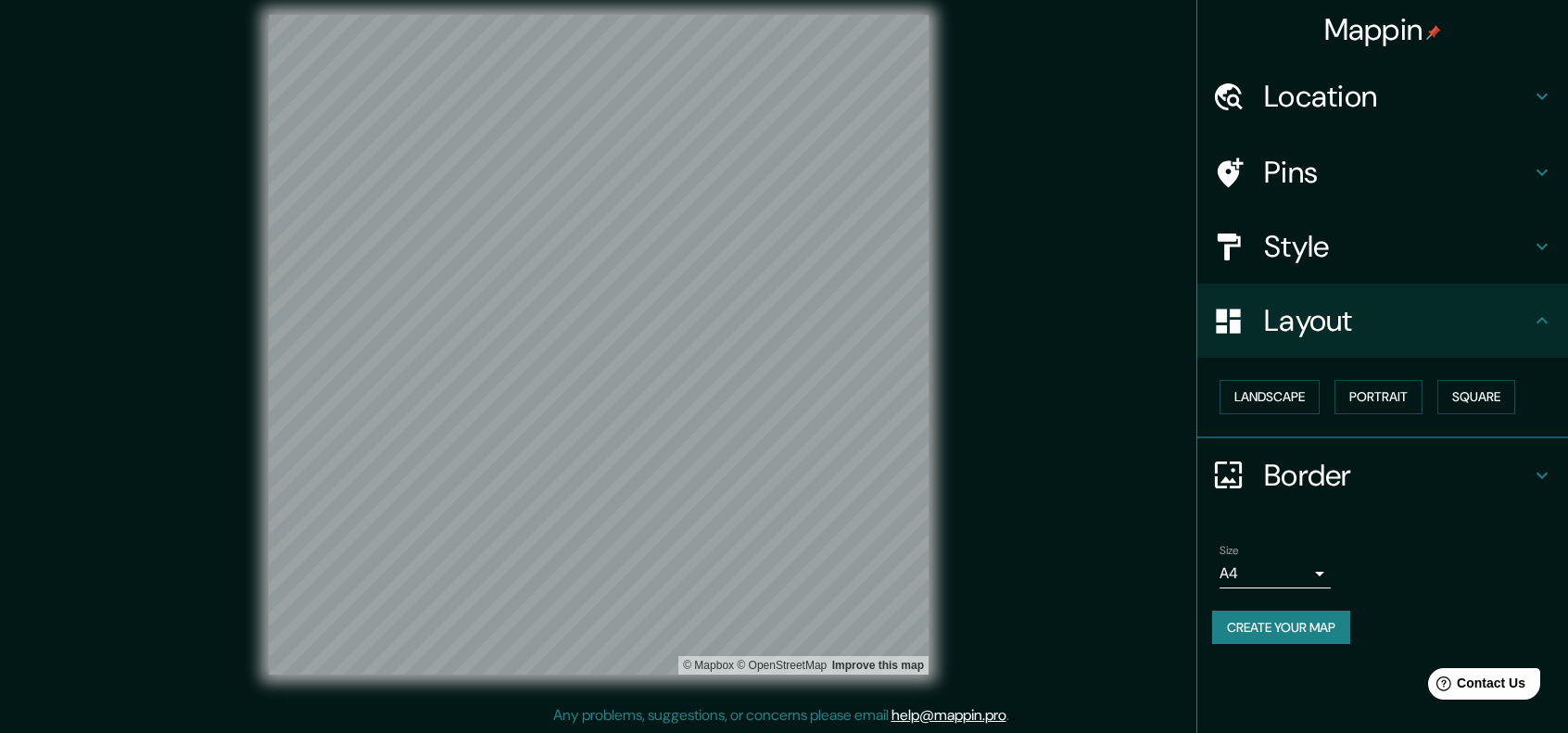 click on "Style" at bounding box center (1397, 96) 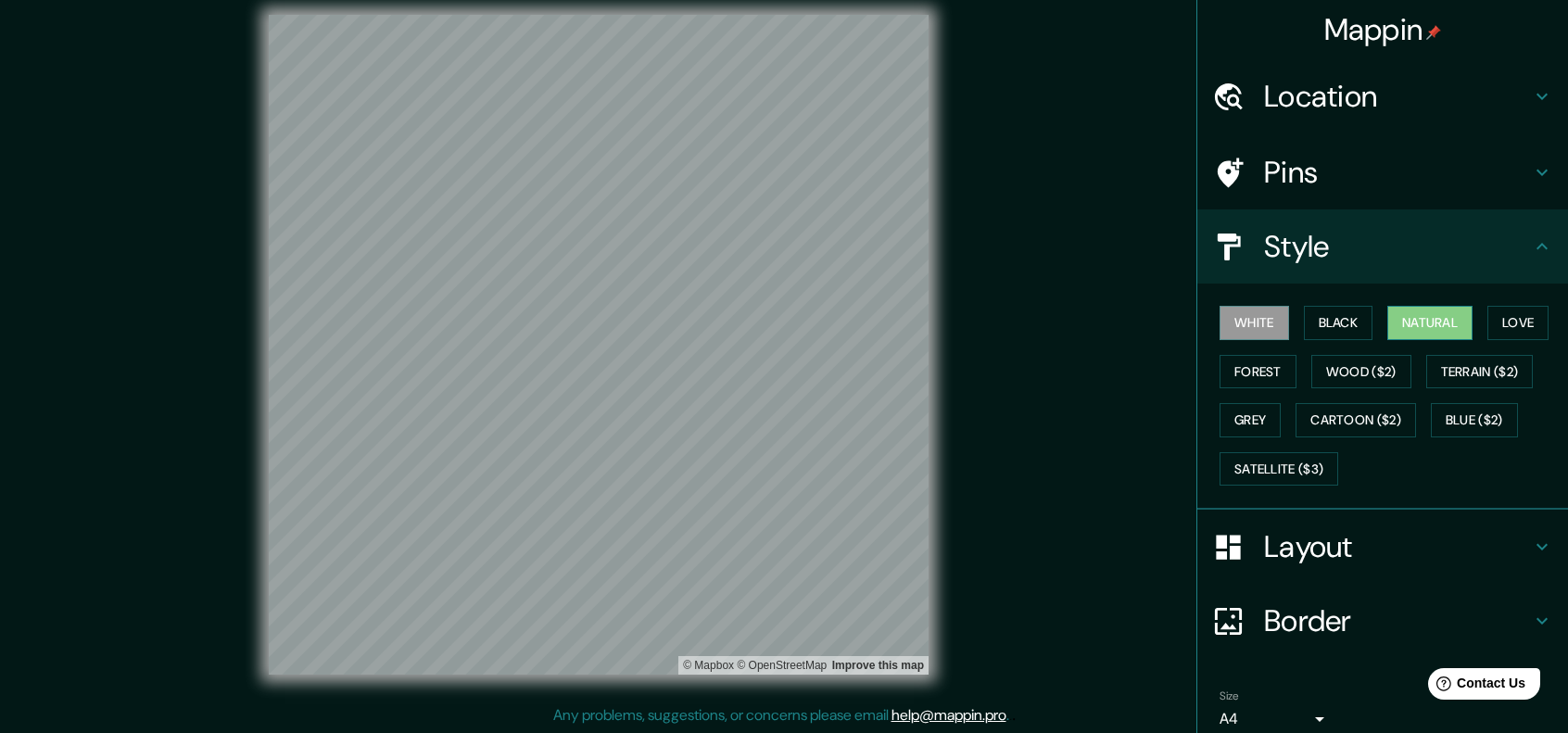 click on "Natural" at bounding box center [1430, 322] 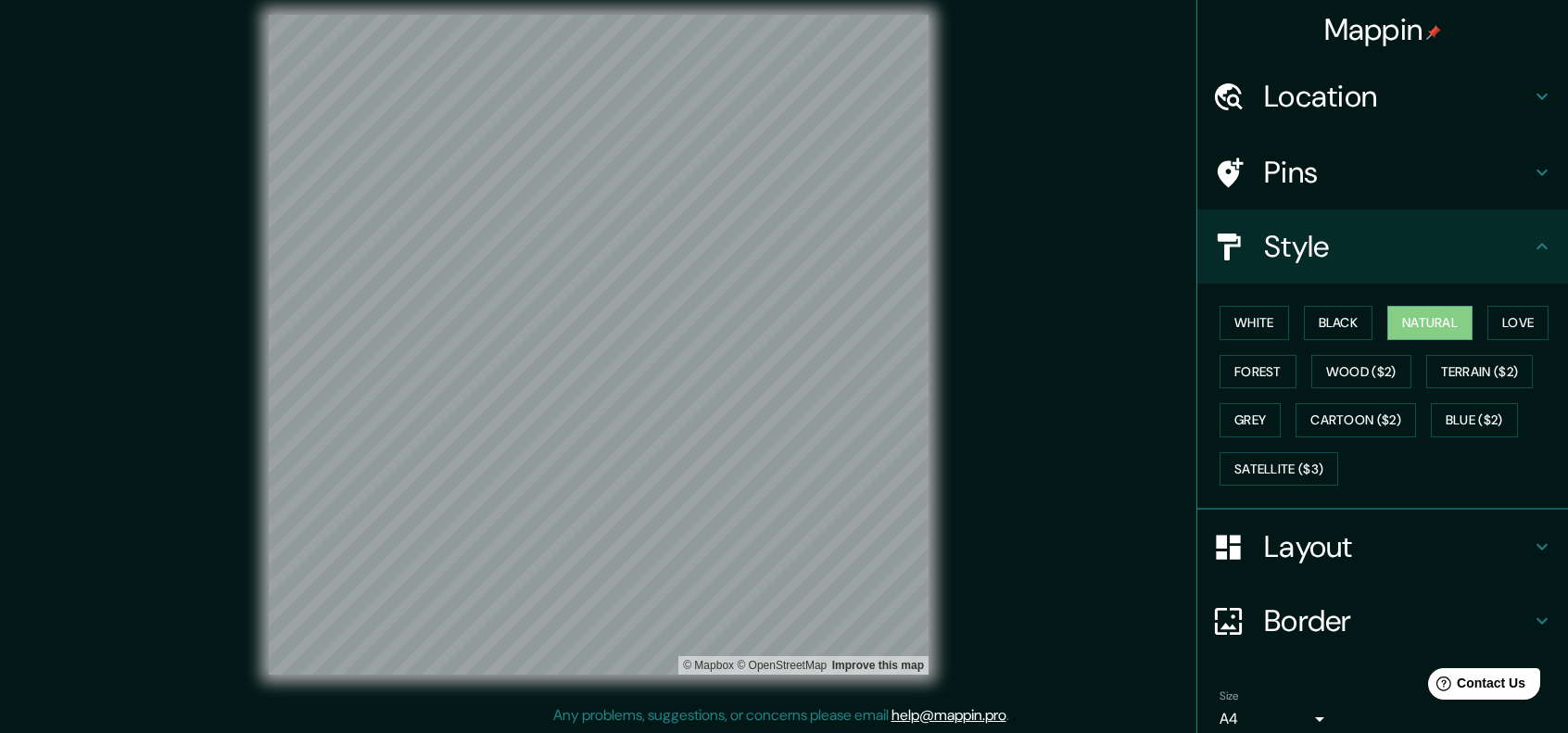 click on "Location" at bounding box center [1397, 96] 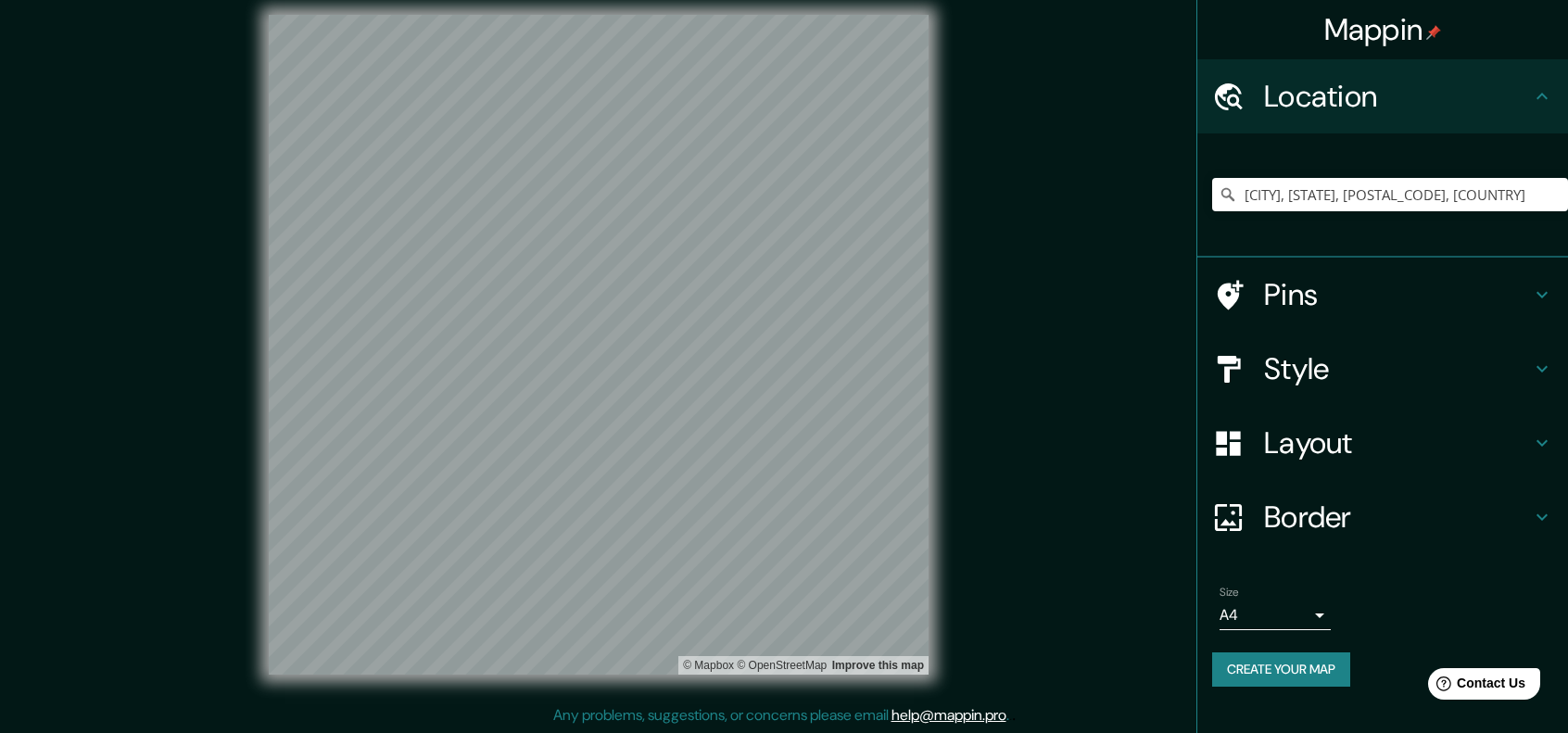 click on "Location" at bounding box center [1397, 96] 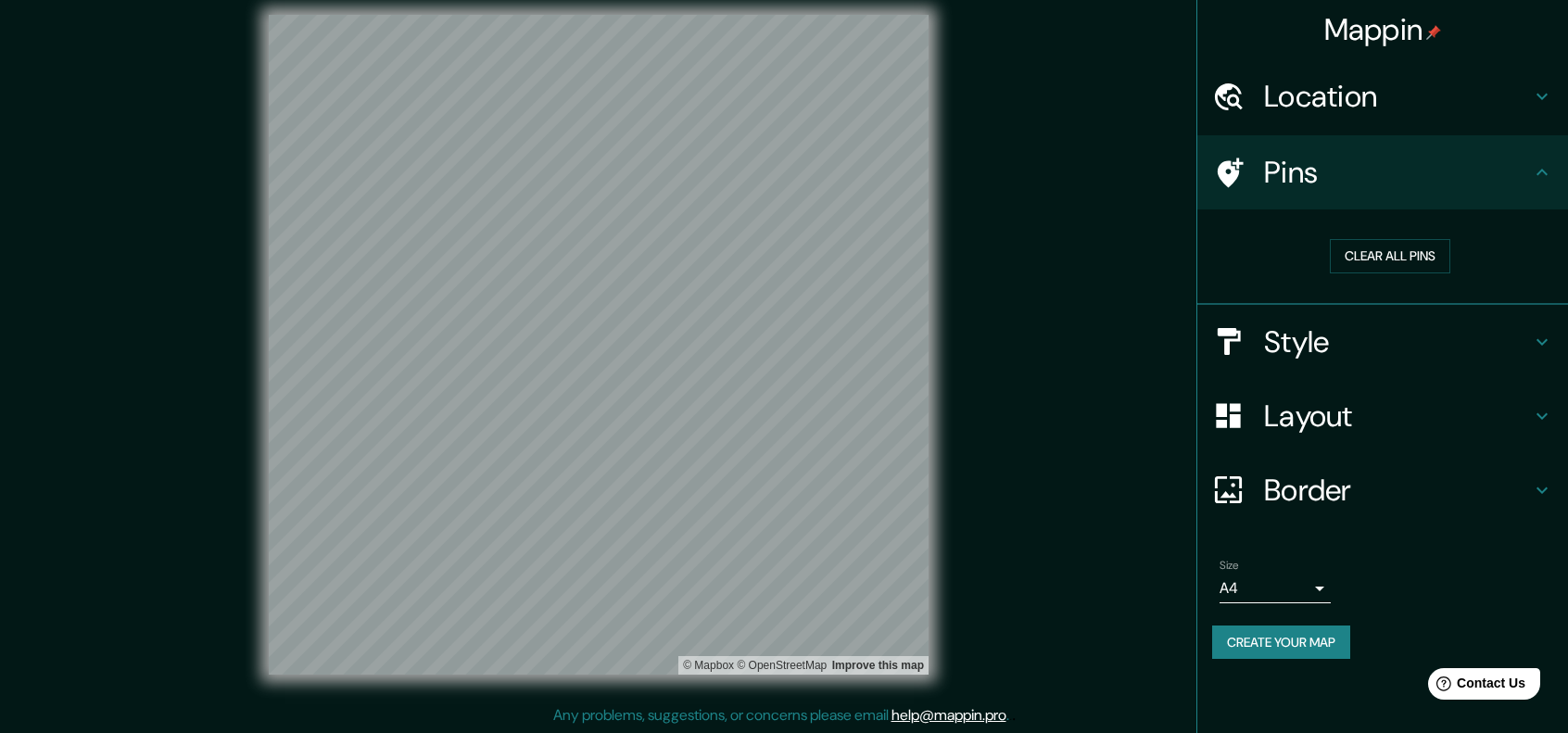 click on "Style" at bounding box center (1397, 96) 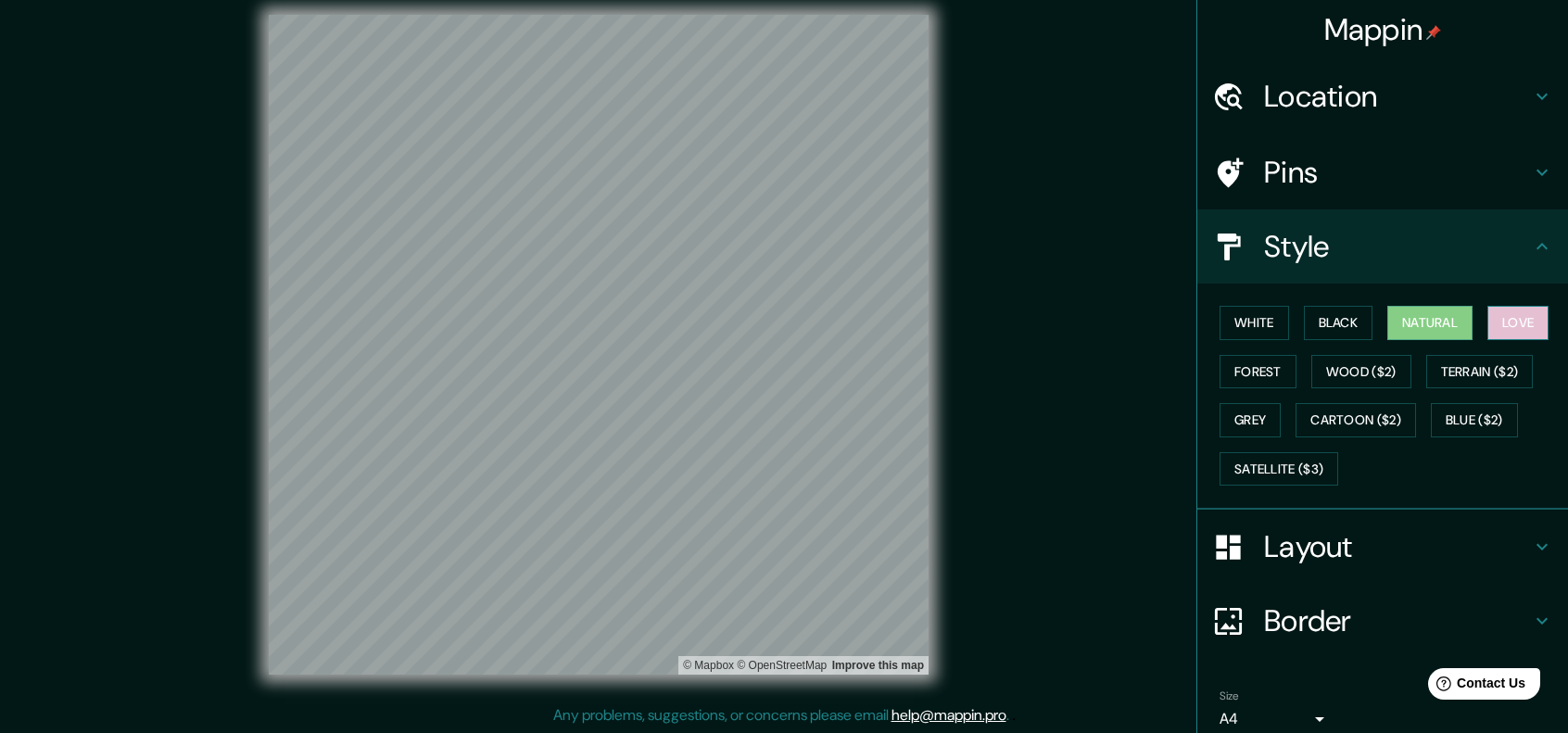 click on "Love" at bounding box center (1518, 322) 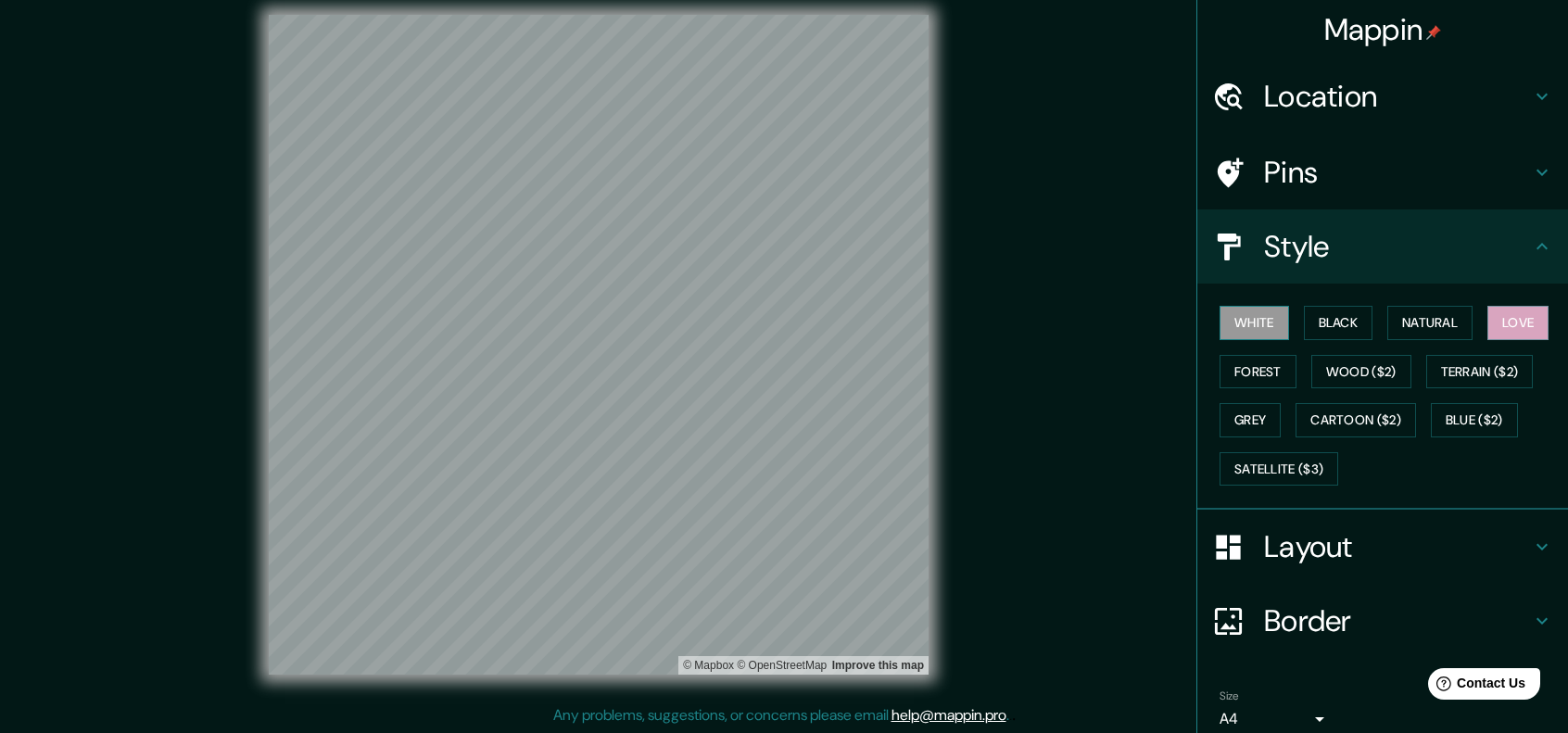 click on "White" at bounding box center [1254, 322] 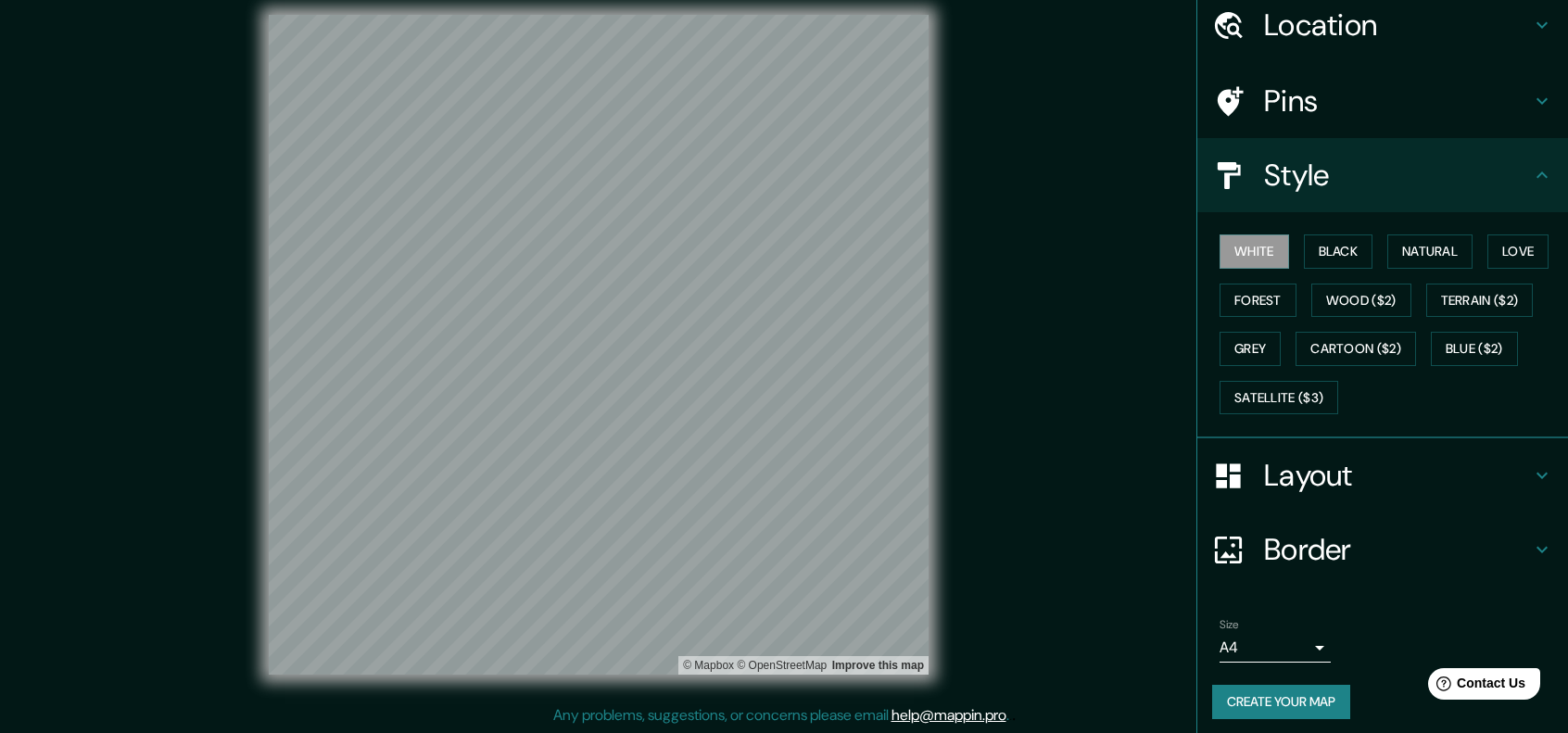 scroll, scrollTop: 76, scrollLeft: 0, axis: vertical 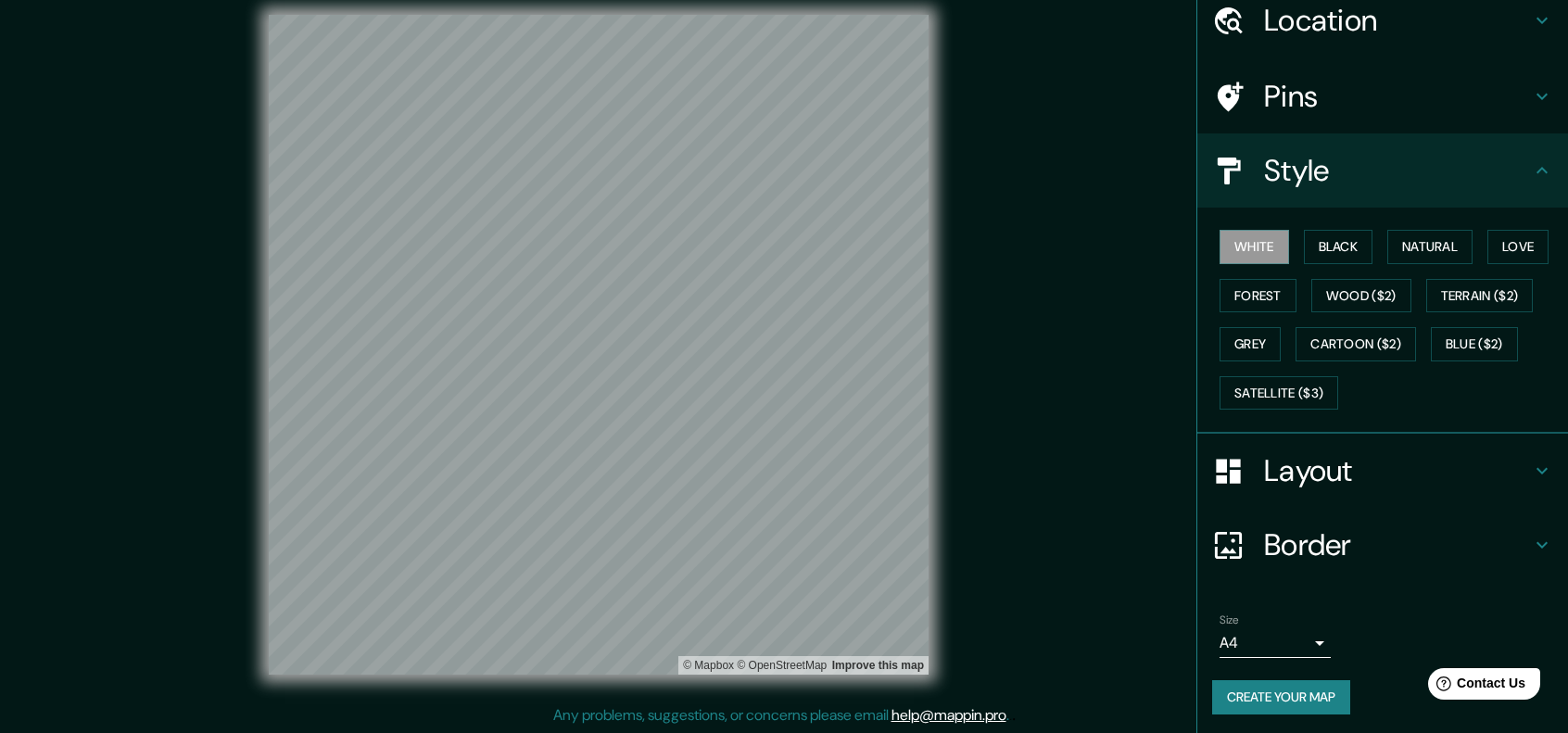 click on "Border" at bounding box center (1397, 20) 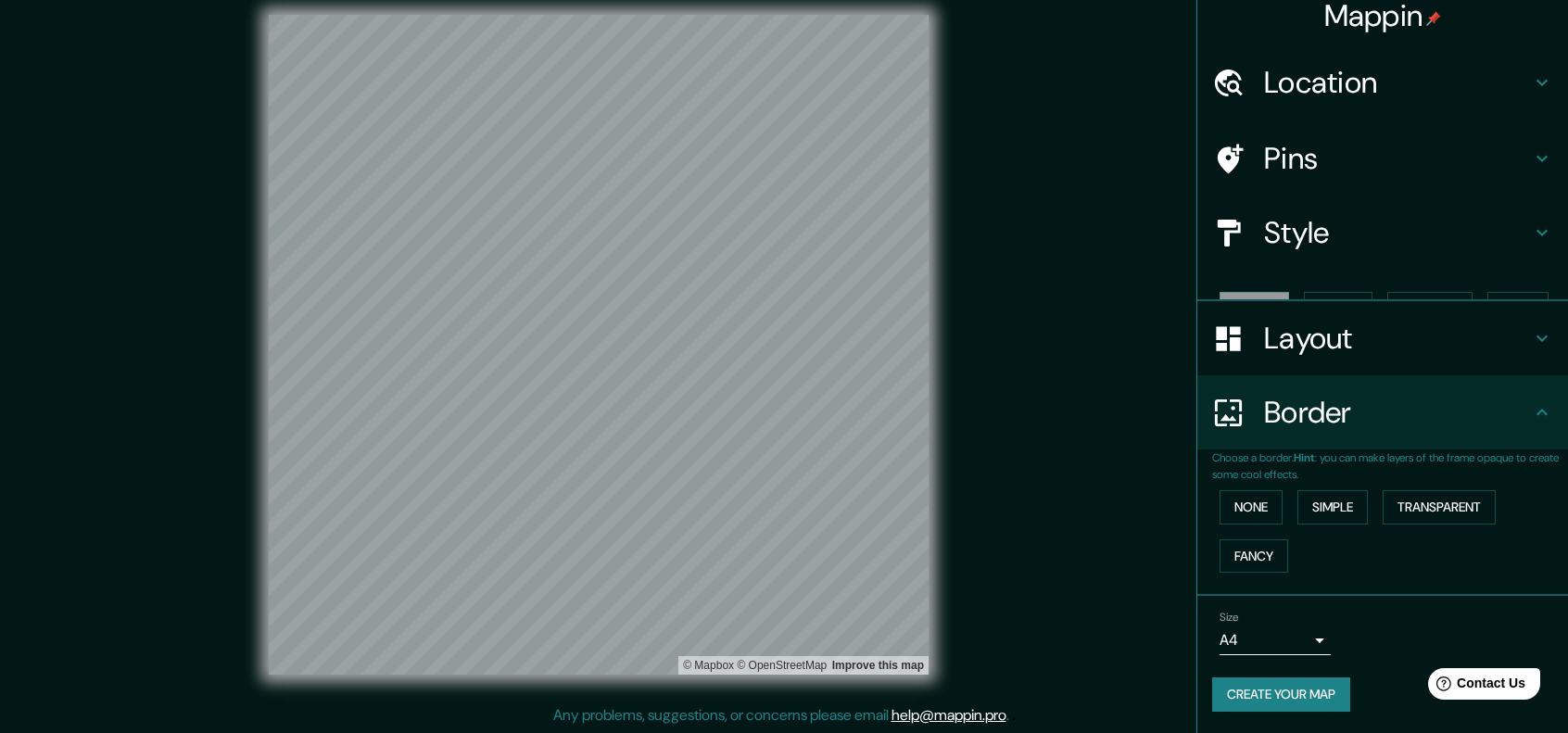 scroll, scrollTop: 0, scrollLeft: 0, axis: both 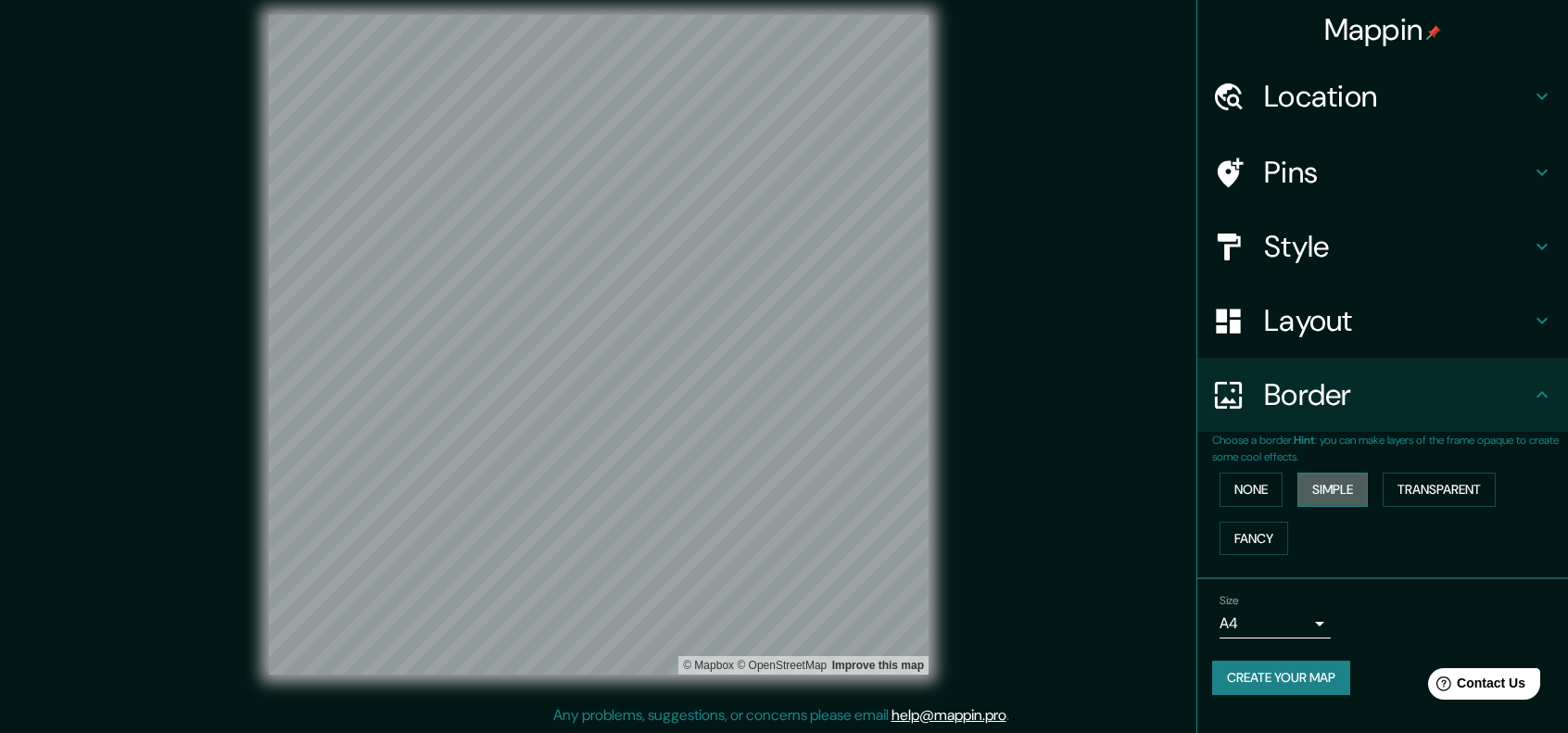 click on "Simple" at bounding box center [1333, 489] 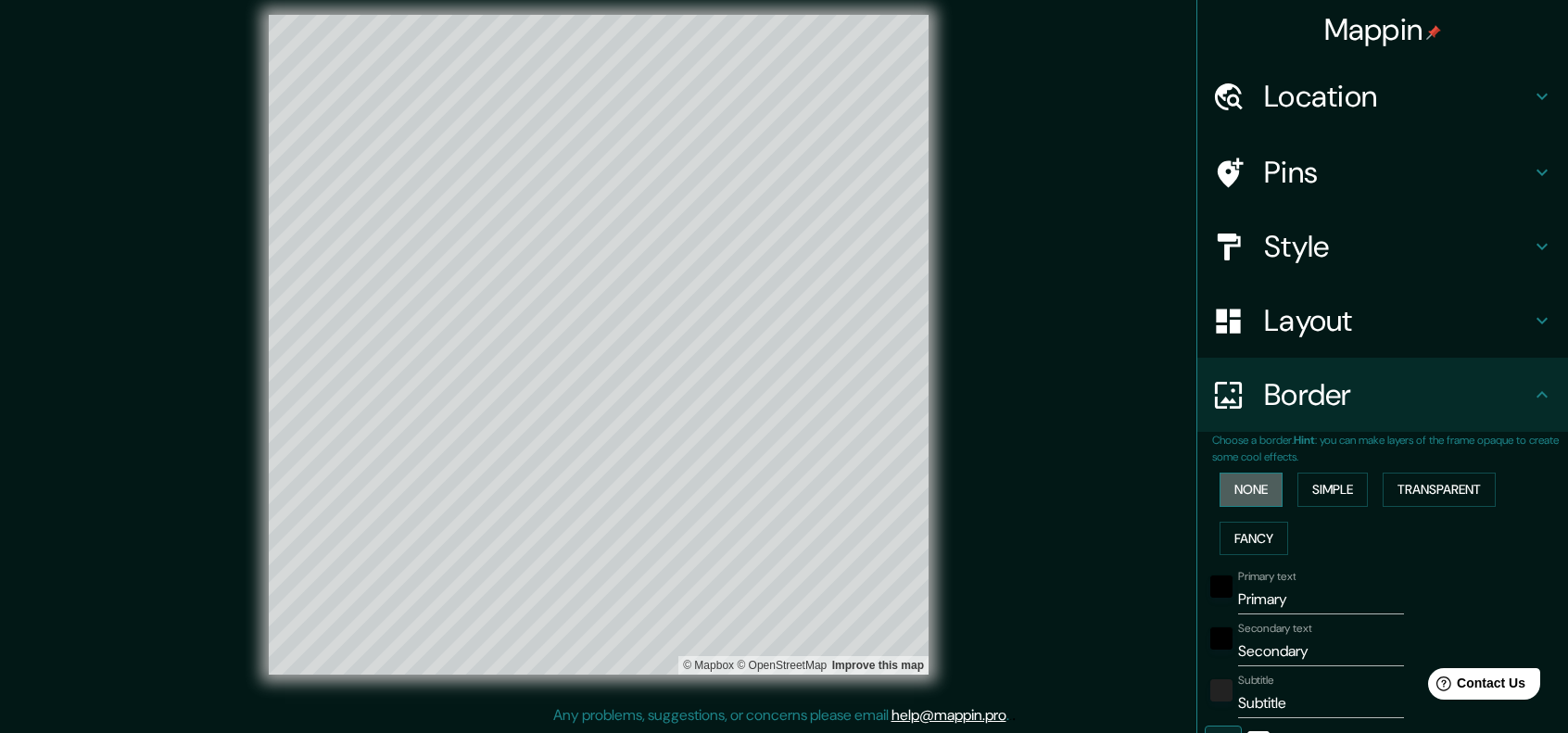 click on "None" at bounding box center [1251, 489] 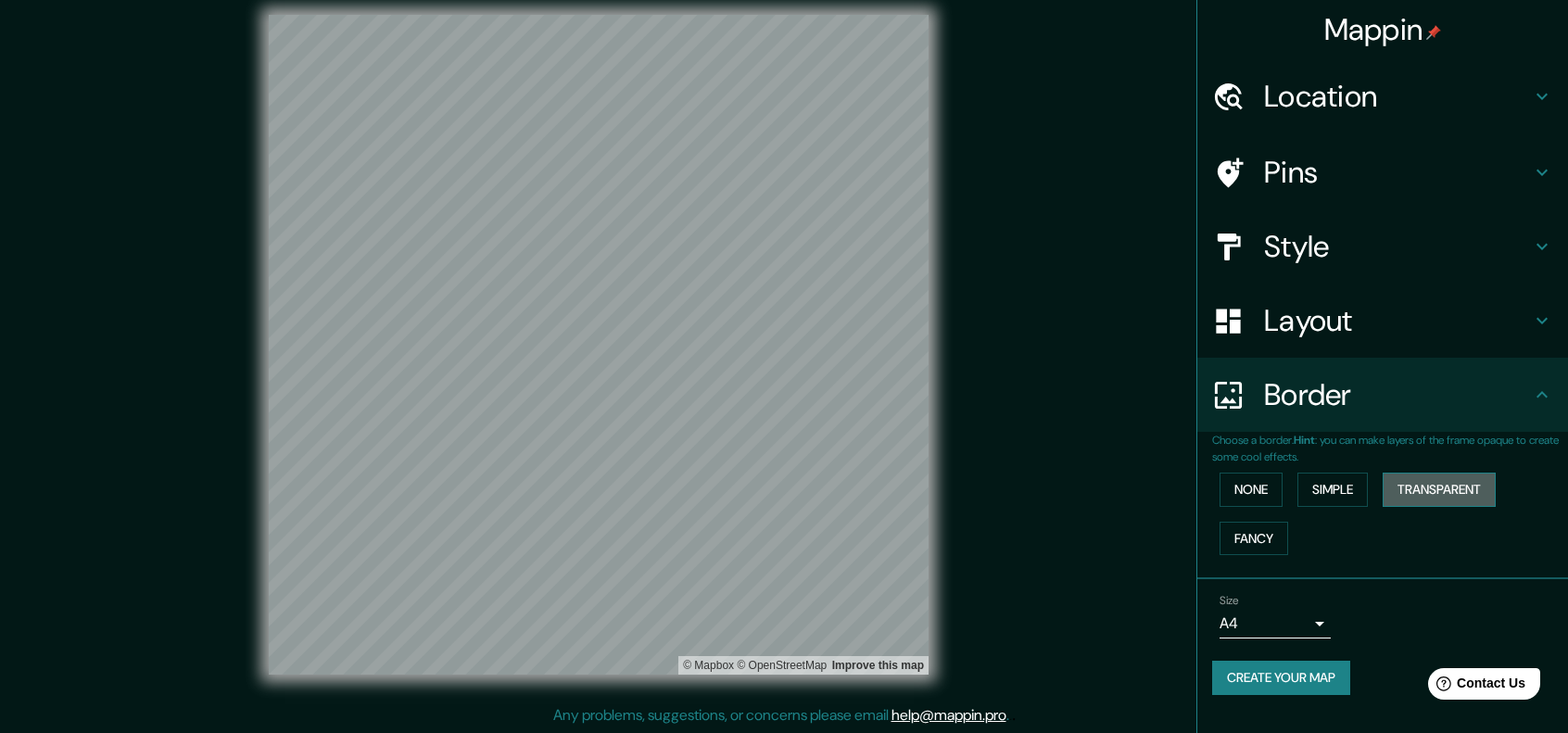 click on "Transparent" at bounding box center (1439, 489) 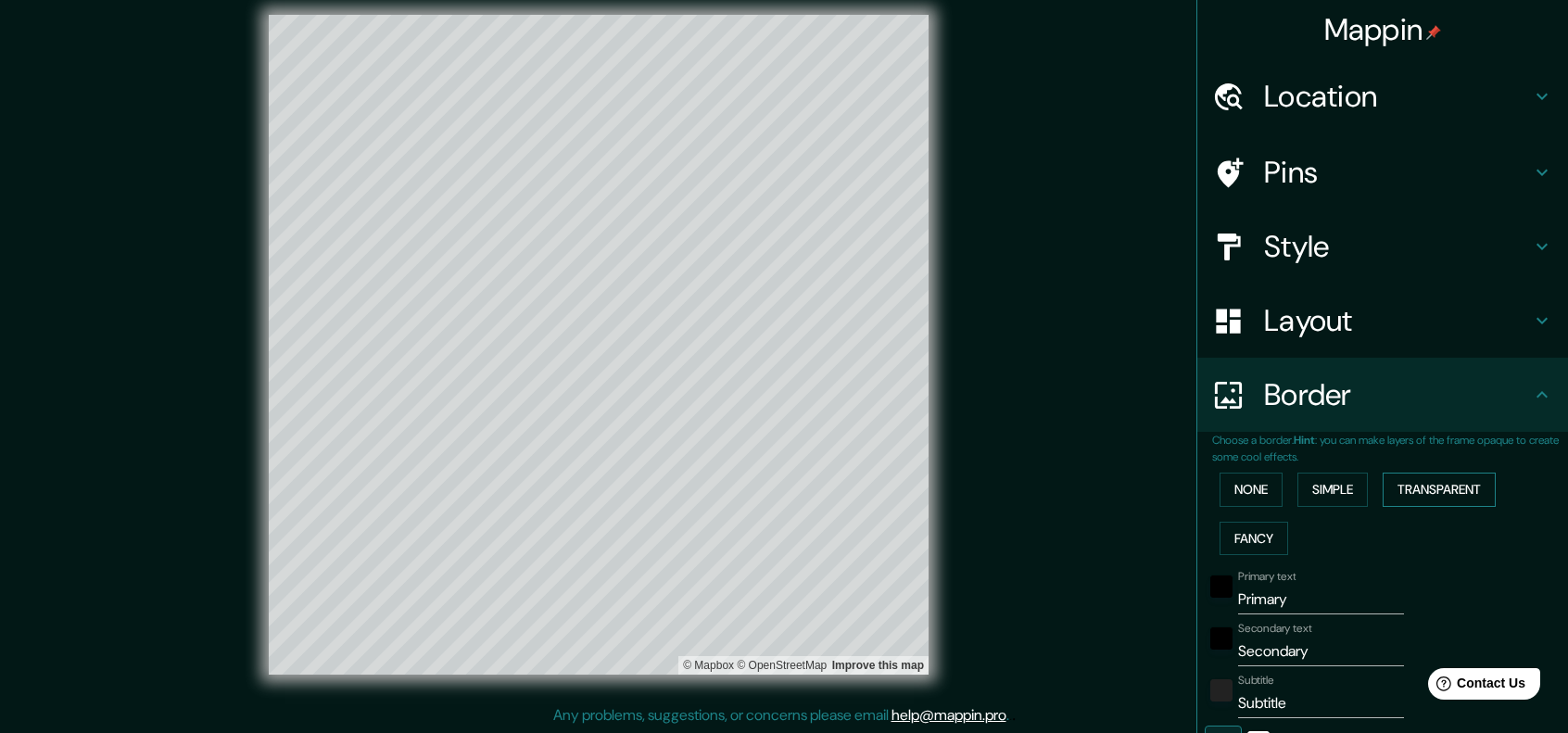 click on "Transparent" at bounding box center [1439, 489] 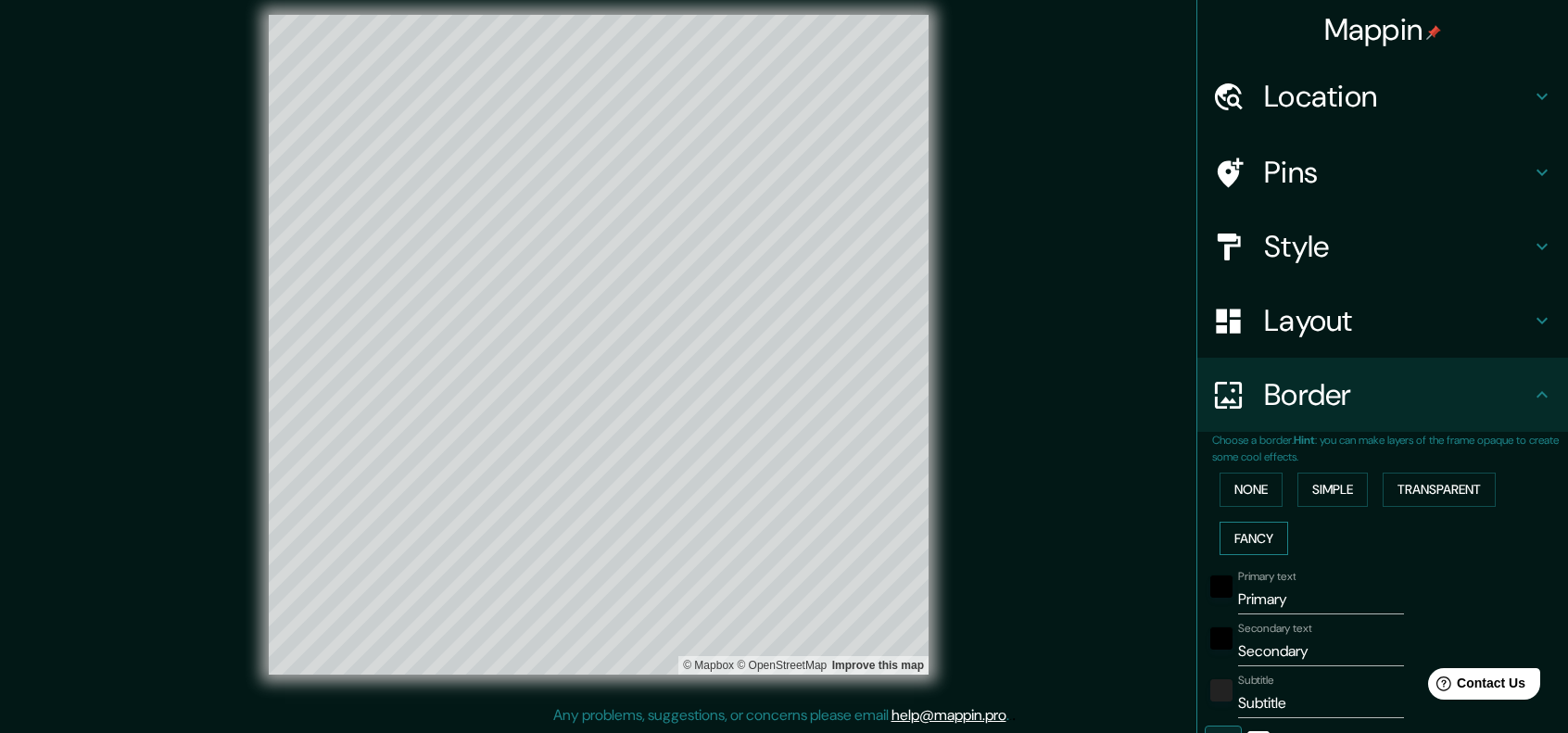 click on "Fancy" at bounding box center [1254, 538] 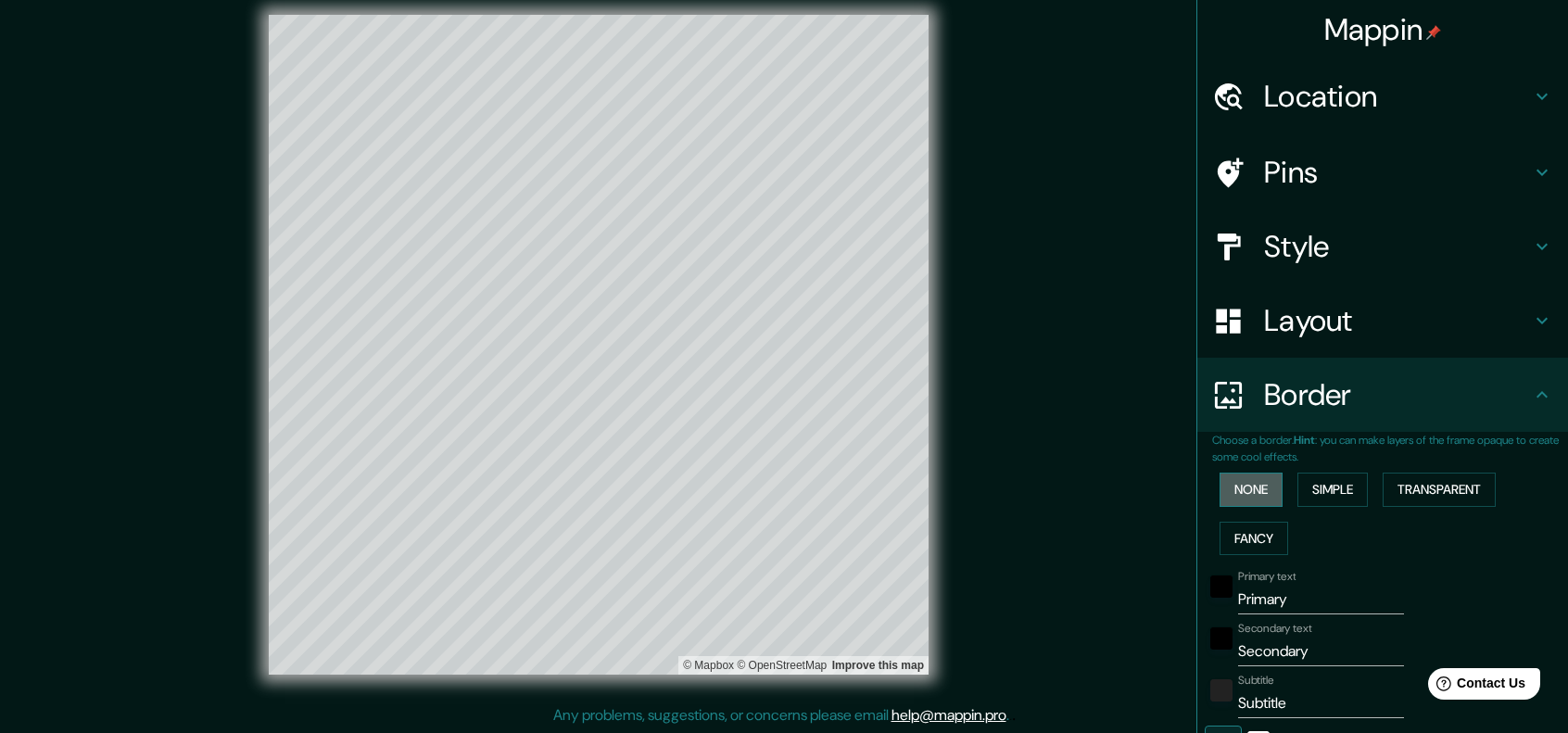 click on "None" at bounding box center [1251, 489] 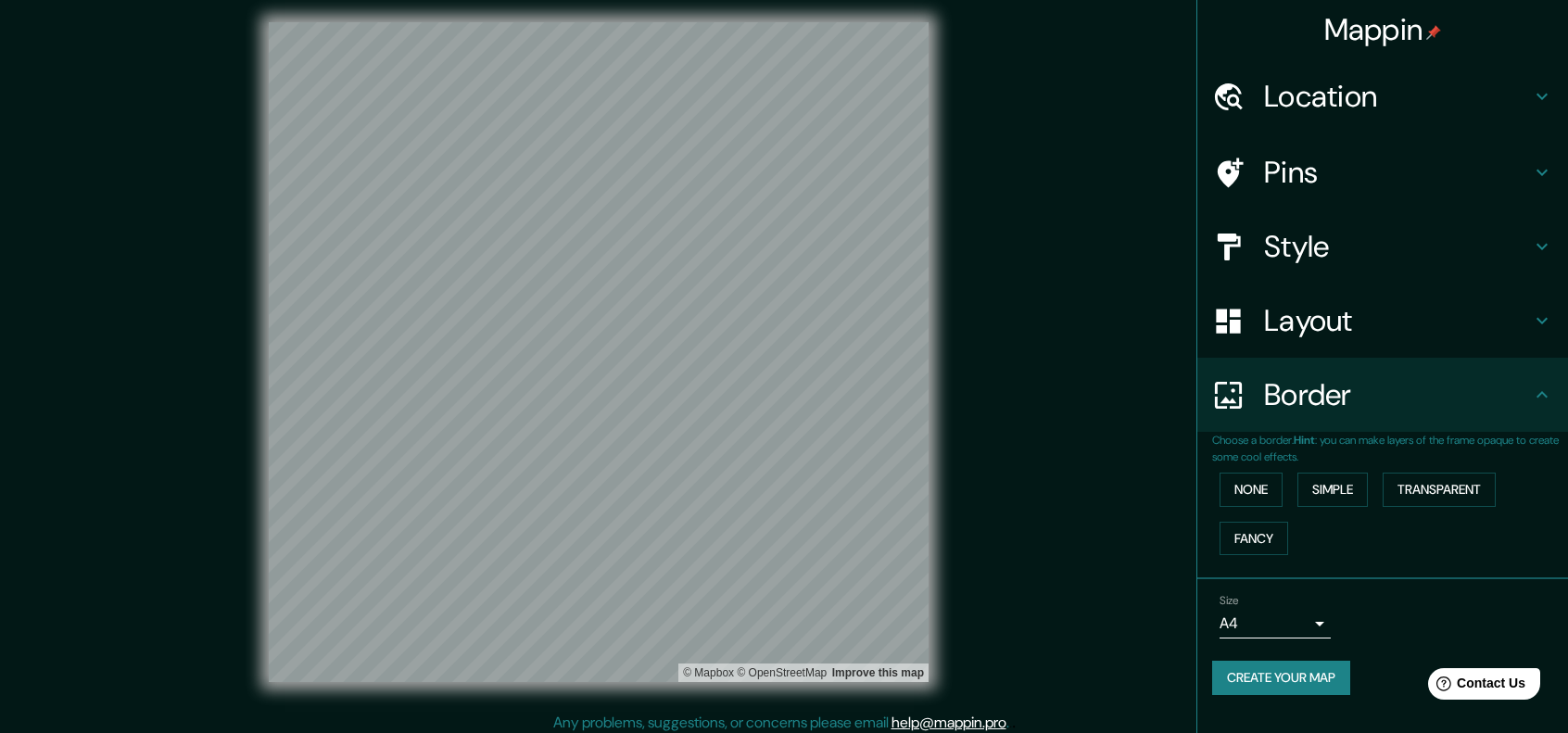 scroll, scrollTop: 0, scrollLeft: 0, axis: both 